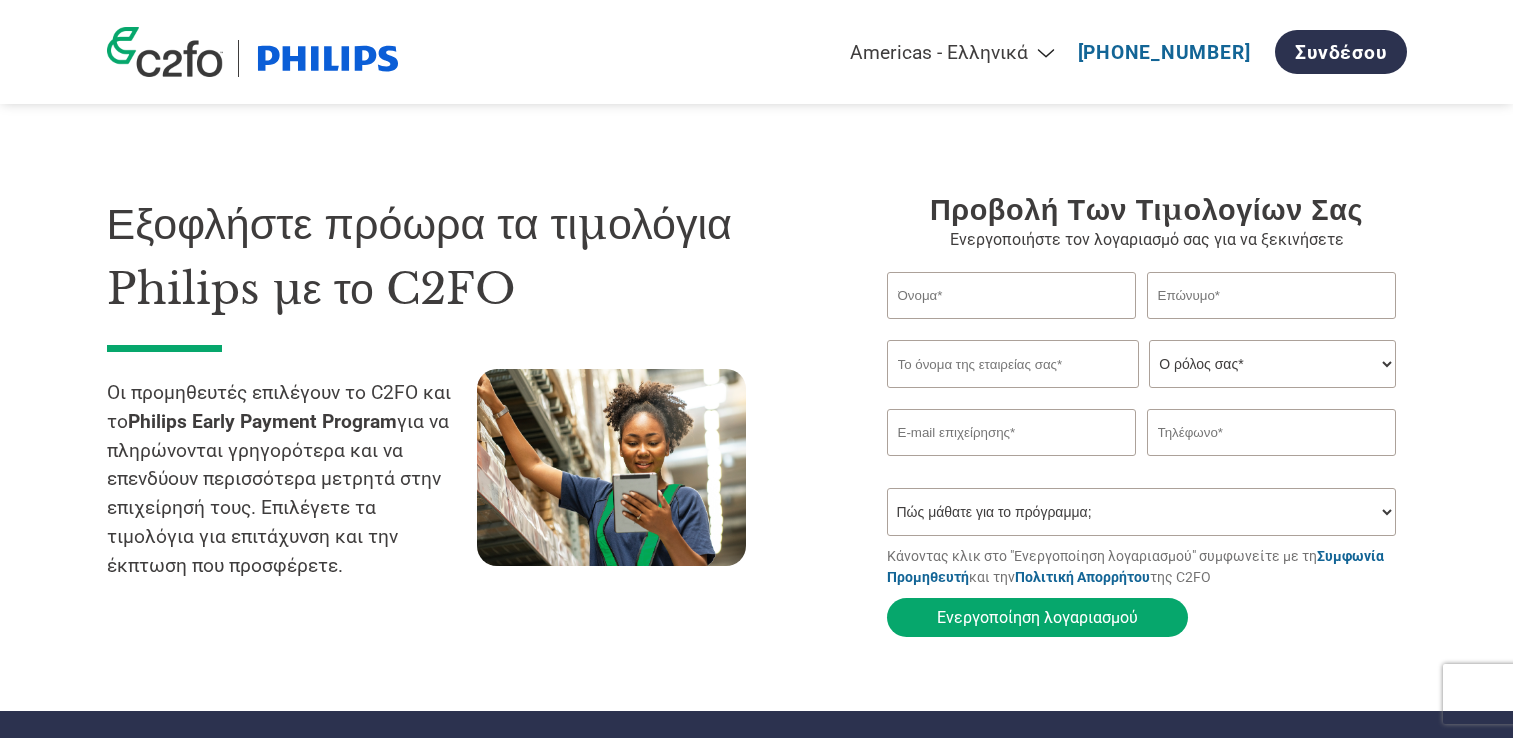 scroll, scrollTop: 0, scrollLeft: 0, axis: both 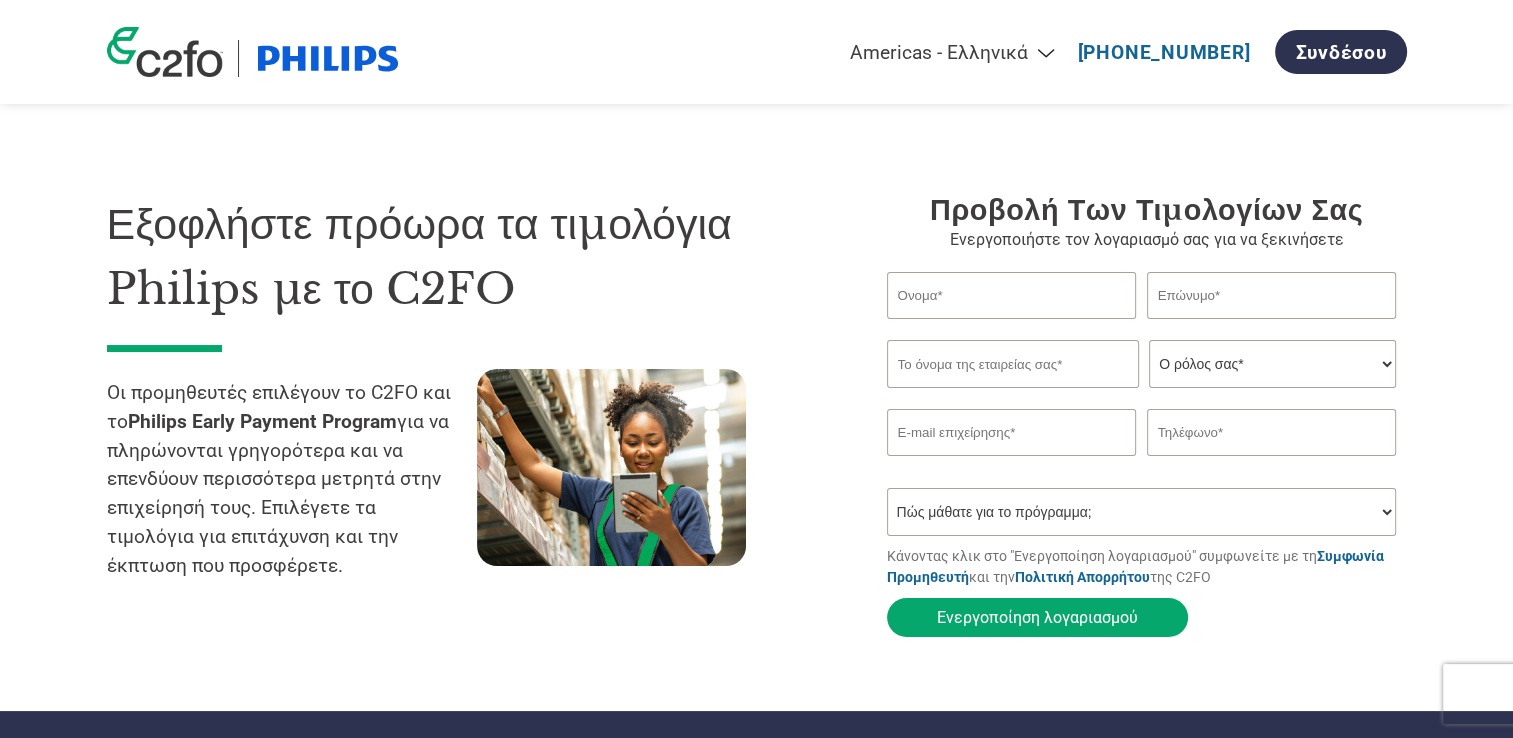 click at bounding box center [1012, 295] 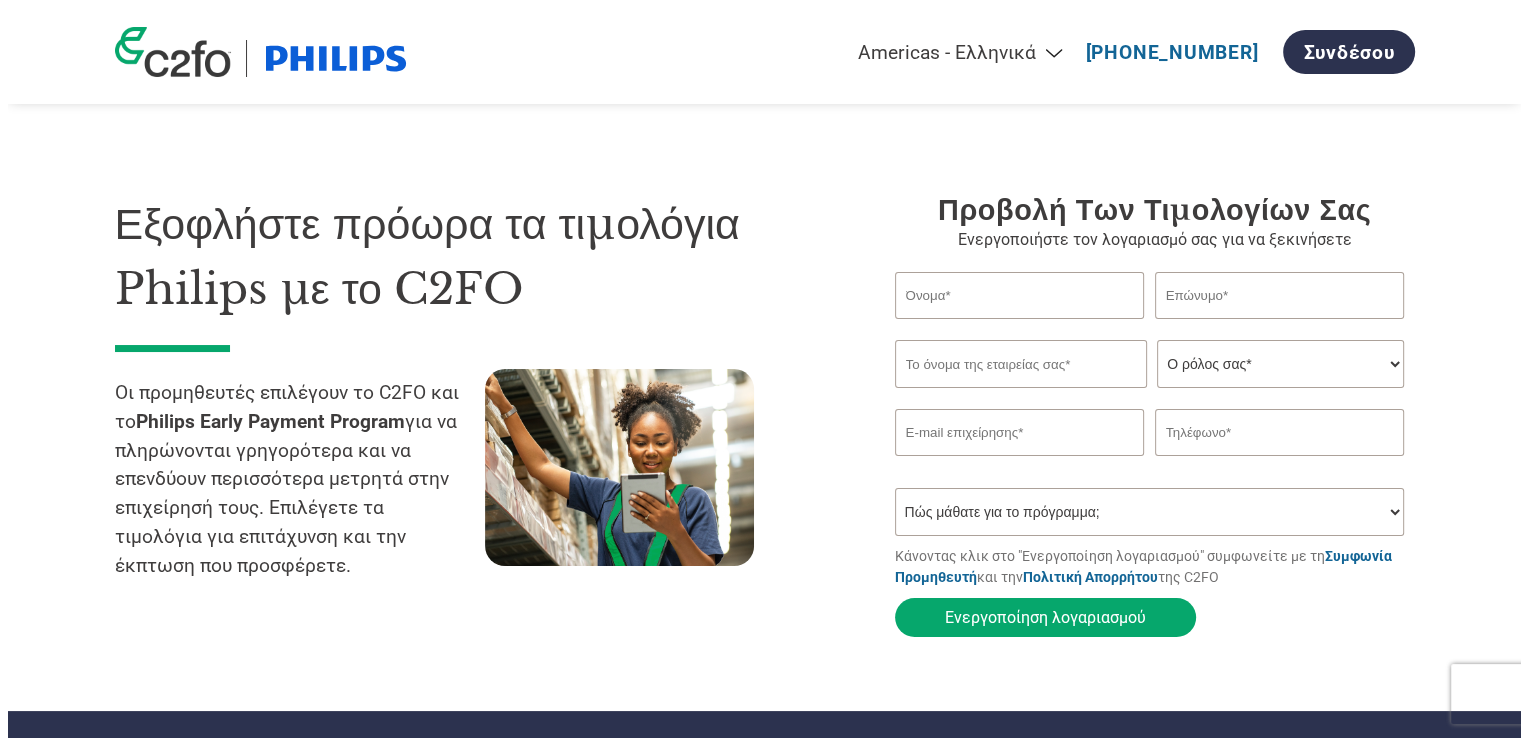 scroll, scrollTop: 0, scrollLeft: 0, axis: both 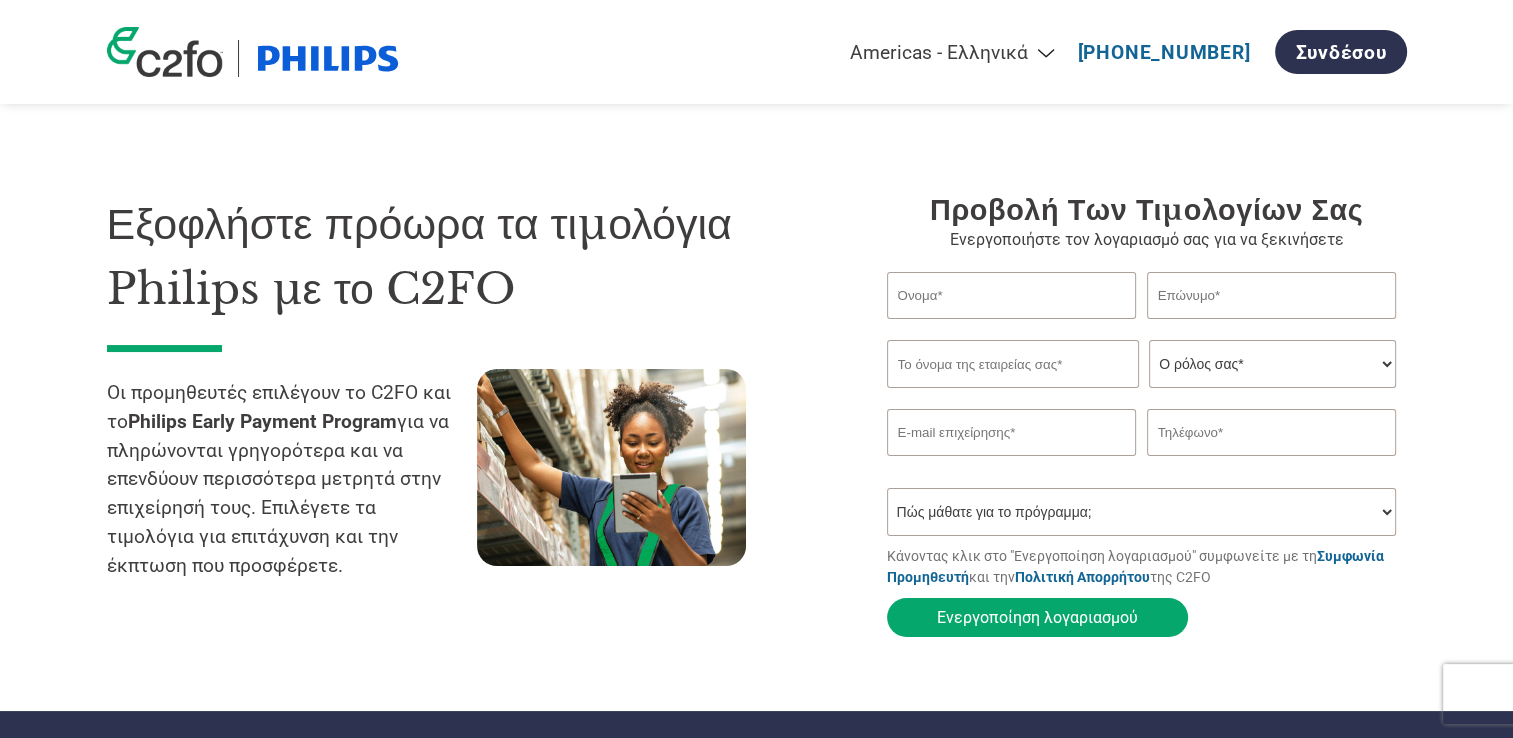 type on "Fotis" 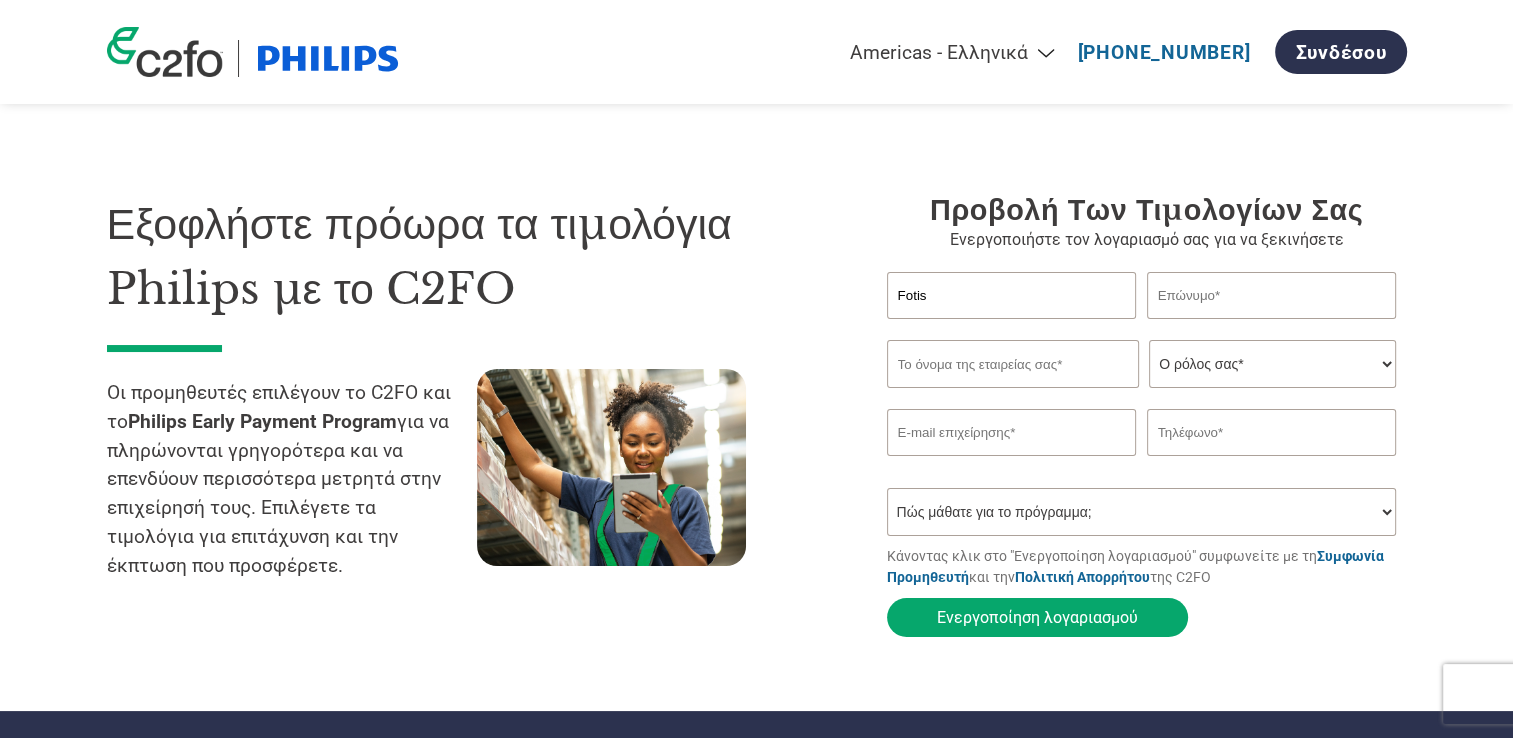 type on "[PERSON_NAME]" 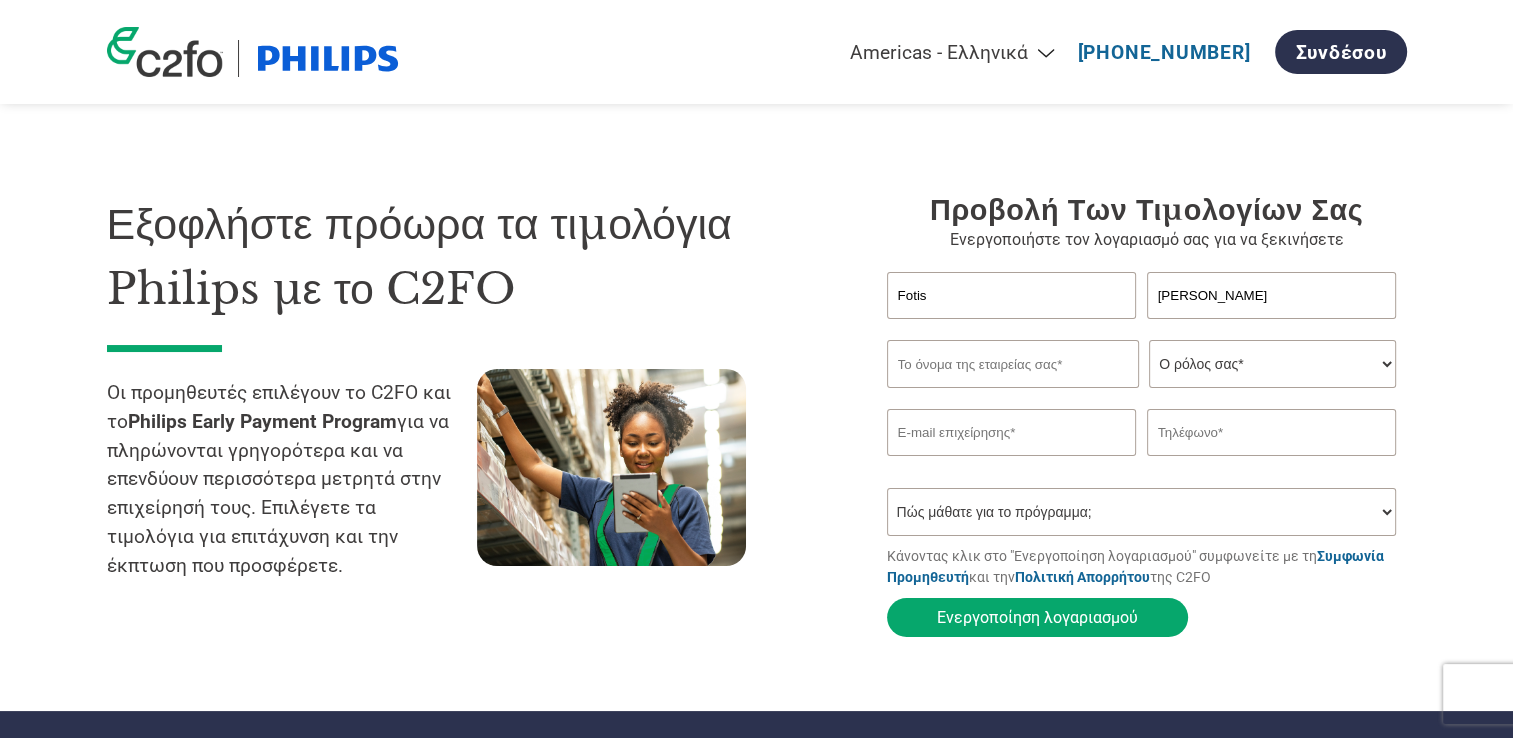 type on "[DOMAIN_NAME]" 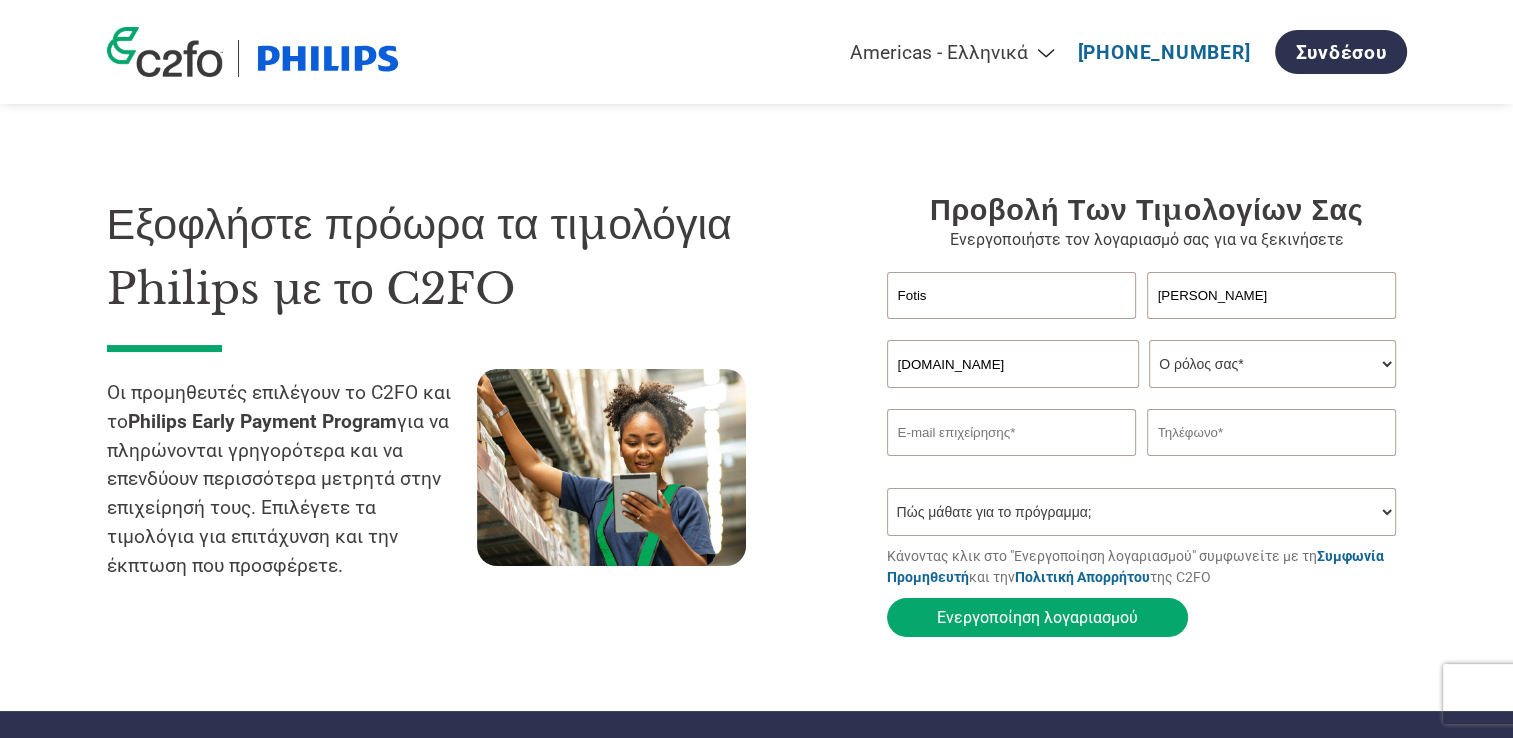 type on "[PERSON_NAME][EMAIL_ADDRESS][DOMAIN_NAME]" 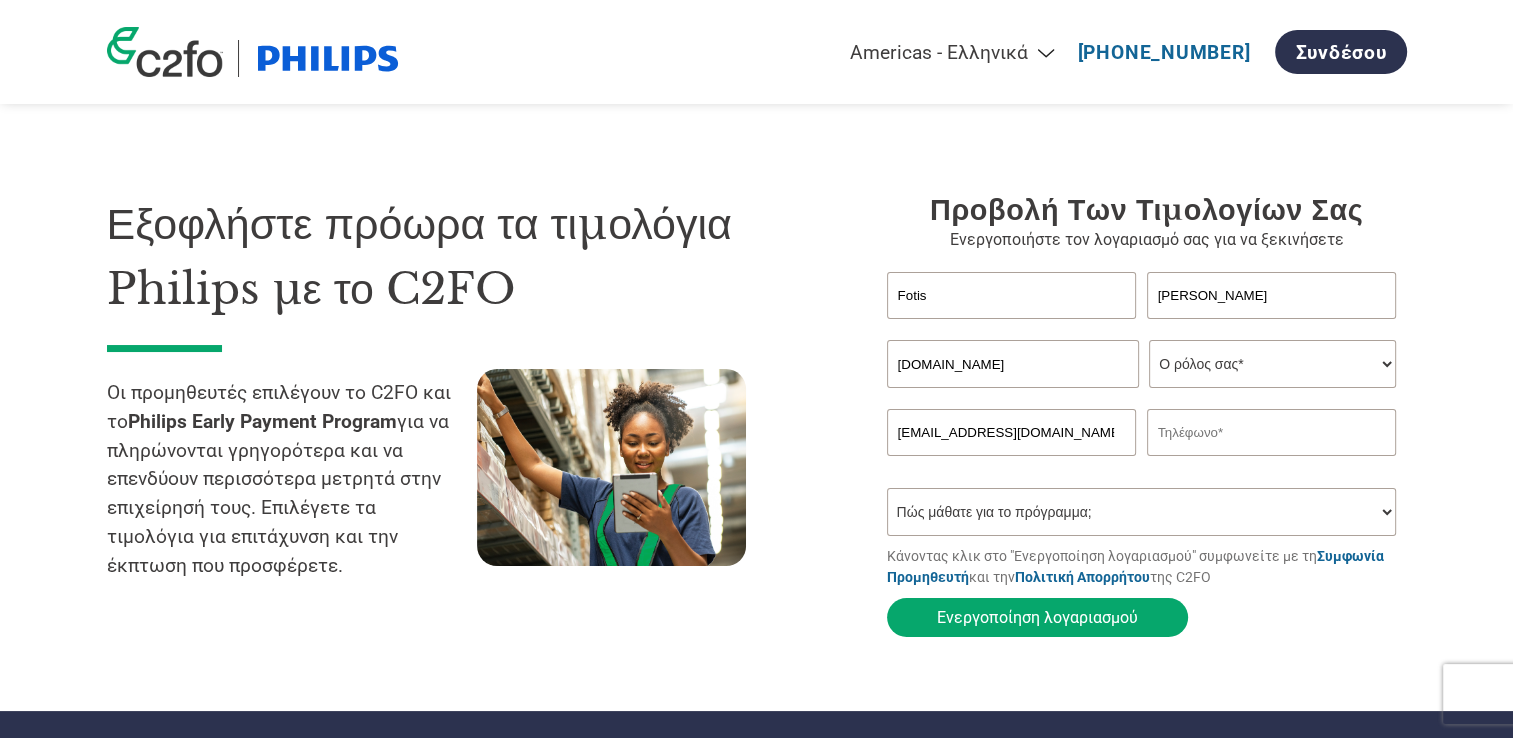 type on "6937057173" 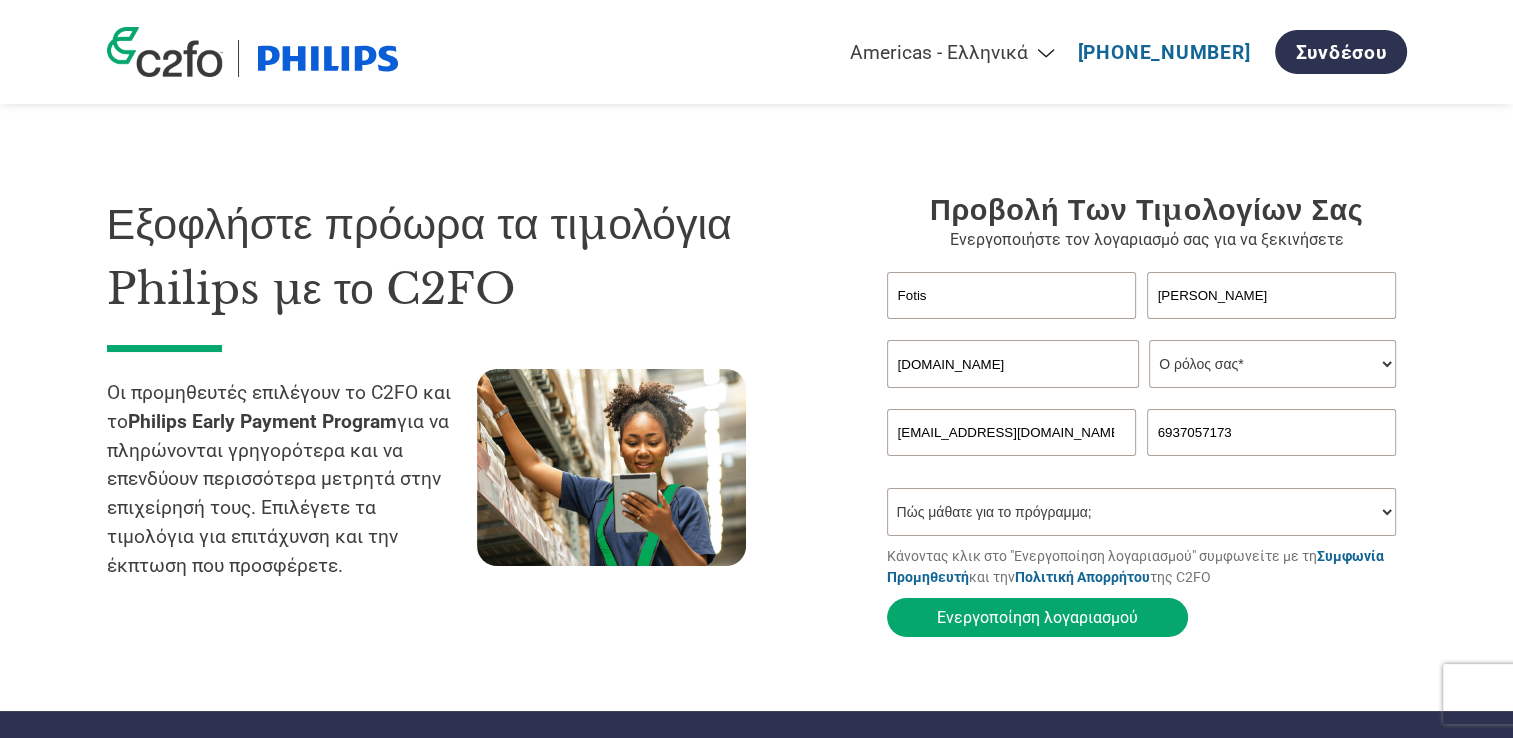 click on "Ο ρόλος σας* CFO Ελεγκτής Διαχειριστής πιστώσεων Οικονομικός Διευθυντής Ταμίας Διευθύνων σύμβουλος Πρόεδρος Ιδιοκτήτης/Ιδρυτής Λογιστική Λογιστής Εισπρακτέοι Διευθυντής Γραφείου Άλλος" at bounding box center [1272, 364] 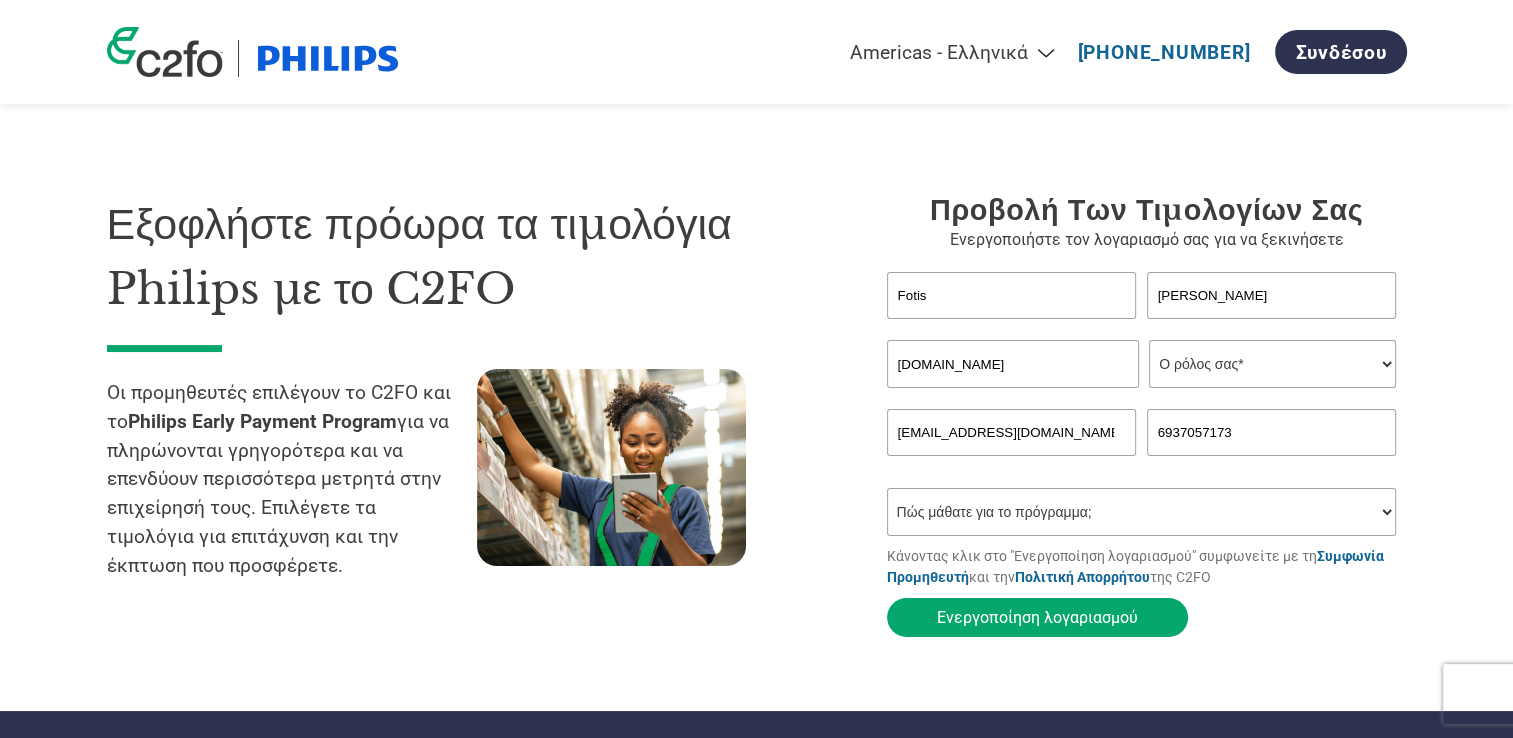 select on "OWNER_FOUNDER" 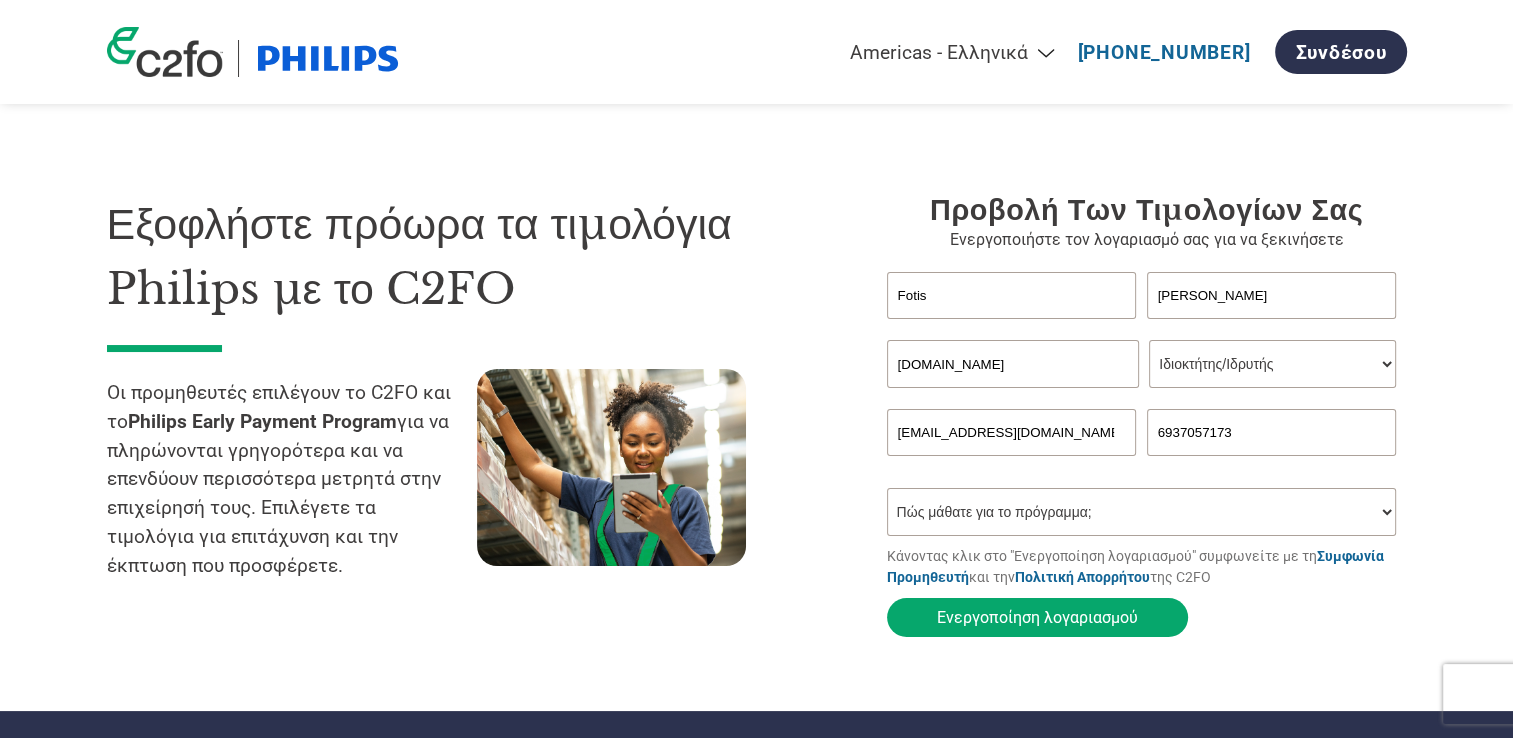 click on "Ο ρόλος σας* CFO Ελεγκτής Διαχειριστής πιστώσεων Οικονομικός Διευθυντής Ταμίας Διευθύνων σύμβουλος Πρόεδρος Ιδιοκτήτης/Ιδρυτής Λογιστική Λογιστής Εισπρακτέοι Διευθυντής Γραφείου Άλλος" at bounding box center (1272, 364) 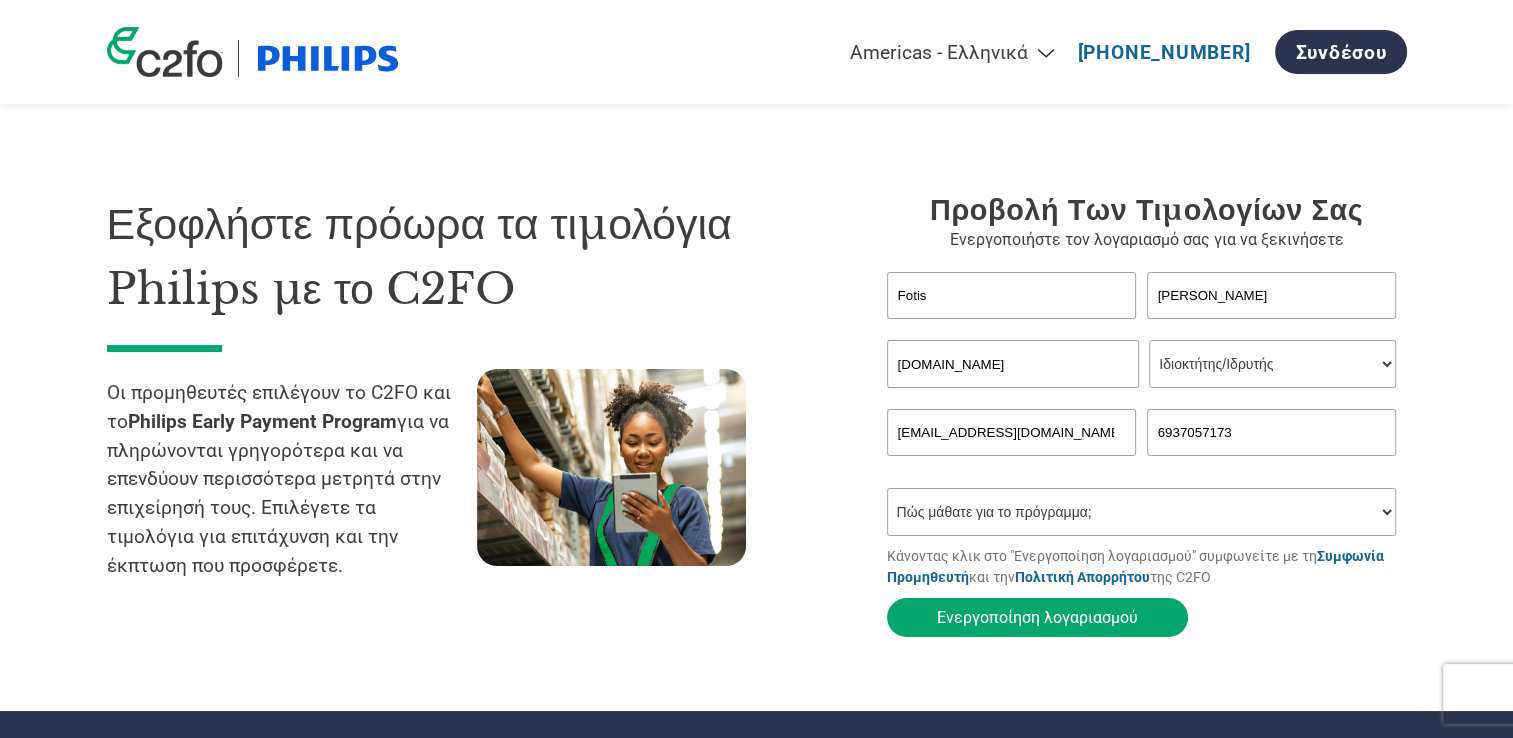 click on "Πώς μάθατε για το πρόγραμμα; Έλαβα επιστολή Email Μέσα Κοινωνικής Δικτύωσης Online Αναζήτηση Οικογένεια/Φίλος/Γνωριμία Σε μια εκδήλωση Άλλος" at bounding box center [1142, 512] 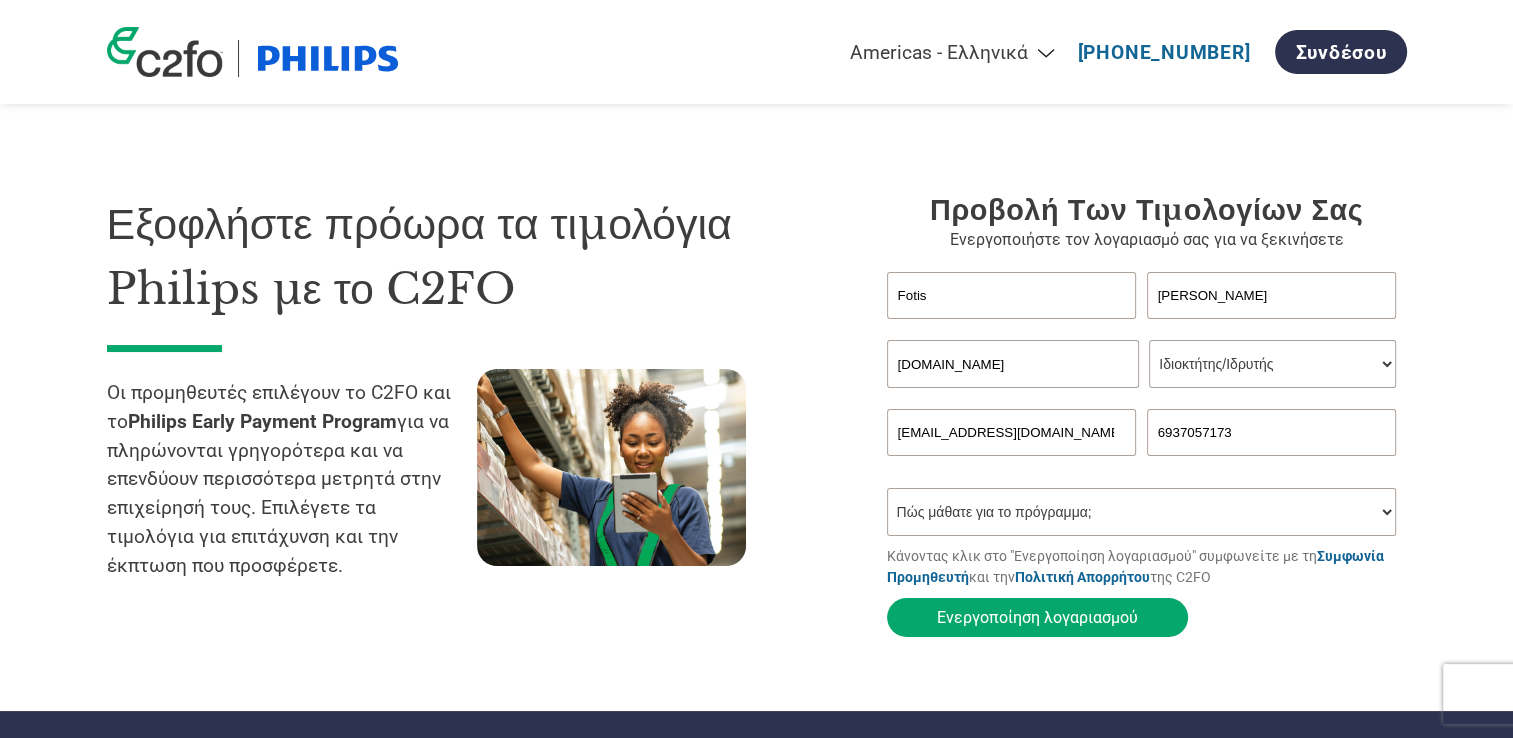 select on "Email" 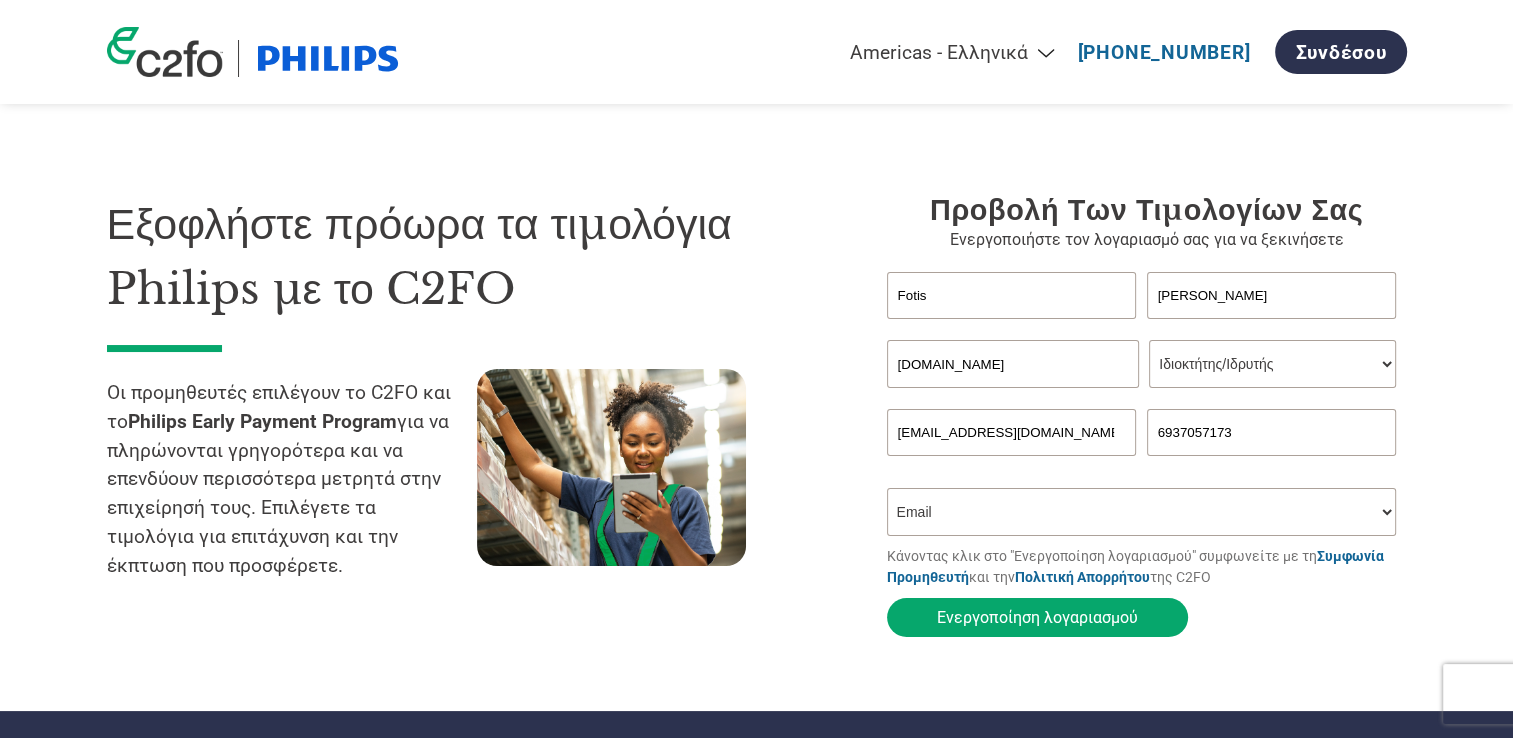 click on "Πώς μάθατε για το πρόγραμμα; Έλαβα επιστολή Email Μέσα Κοινωνικής Δικτύωσης Online Αναζήτηση Οικογένεια/Φίλος/Γνωριμία Σε μια εκδήλωση Άλλος" at bounding box center (1142, 512) 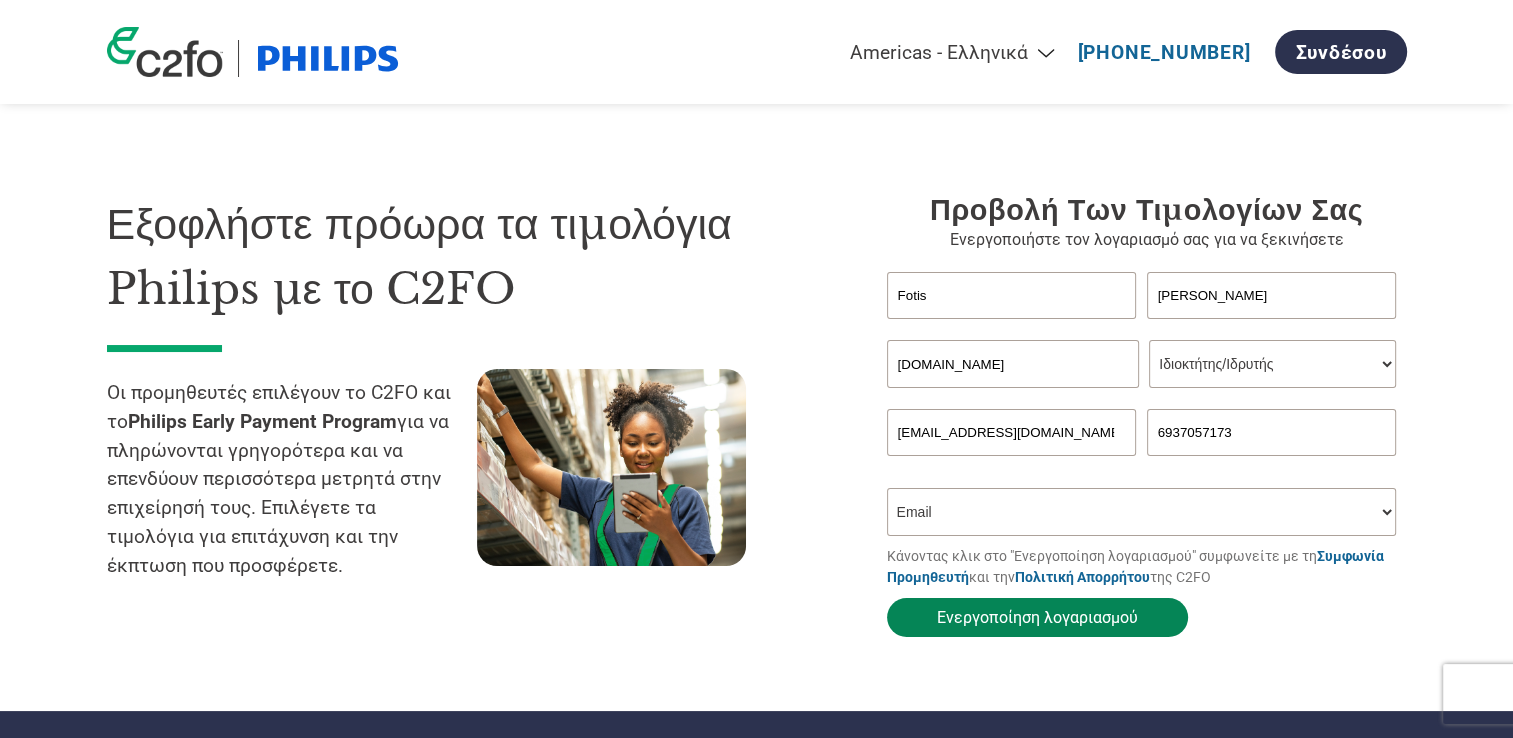 click on "Ενεργοποίηση λογαριασμού" at bounding box center (1037, 617) 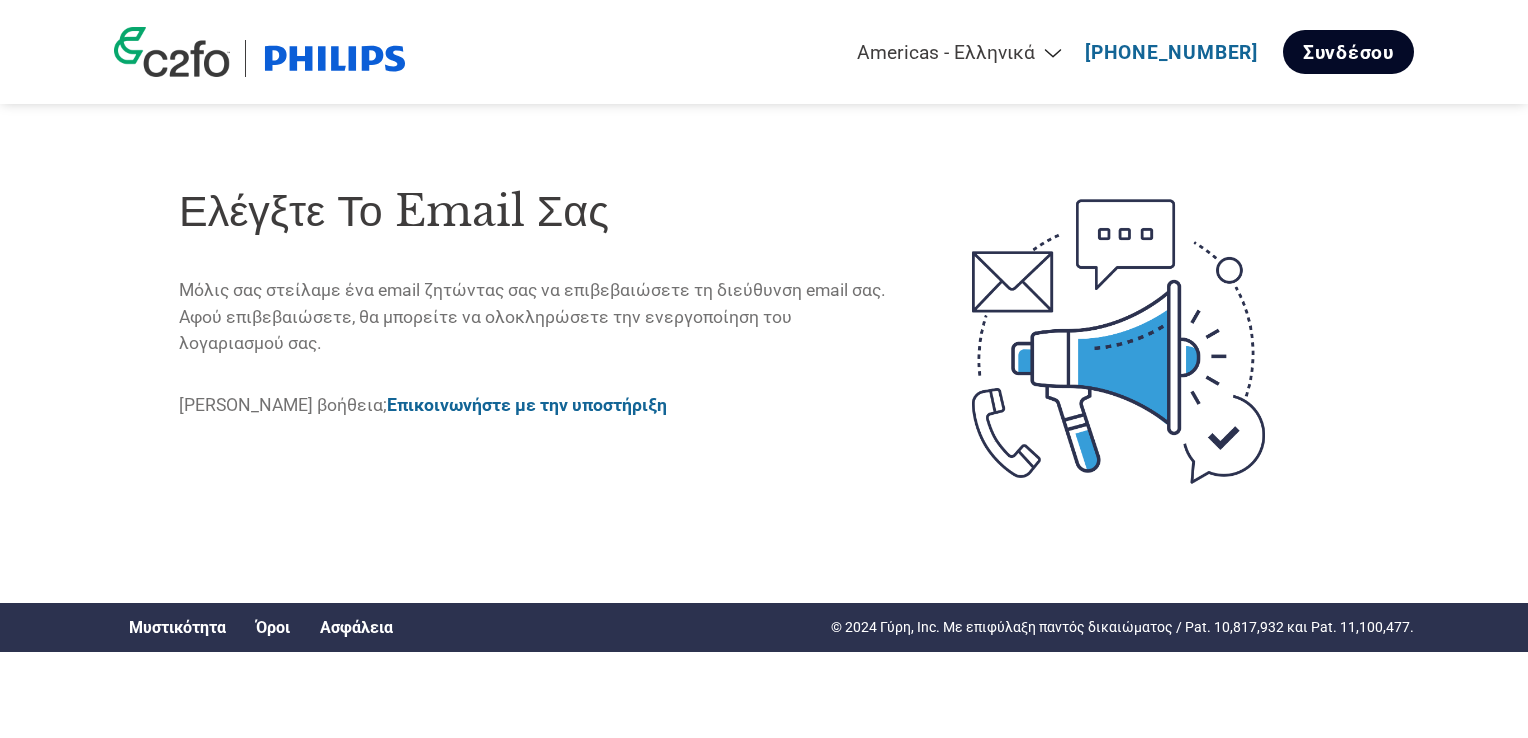 click on "Συνδέσου" at bounding box center (1348, 52) 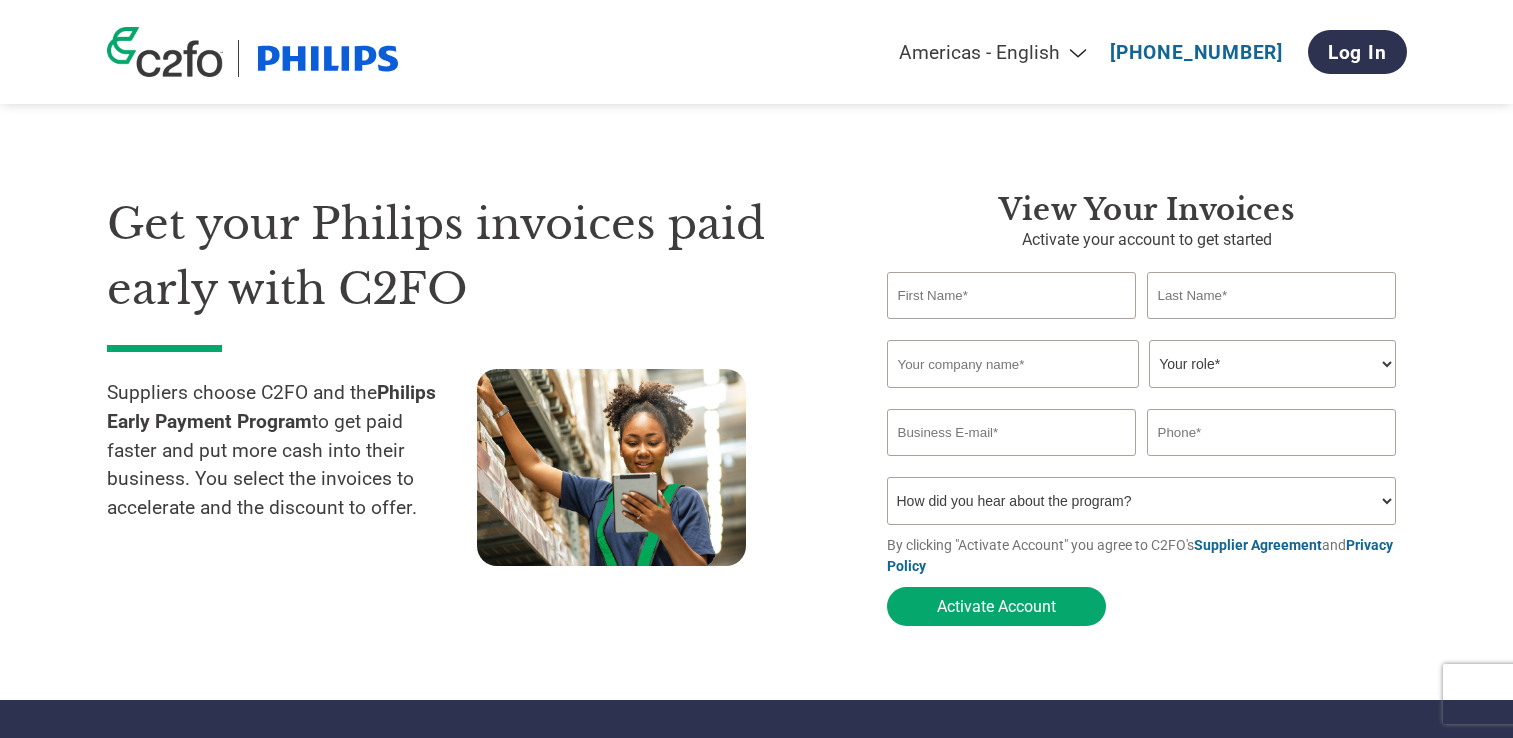scroll, scrollTop: 0, scrollLeft: 0, axis: both 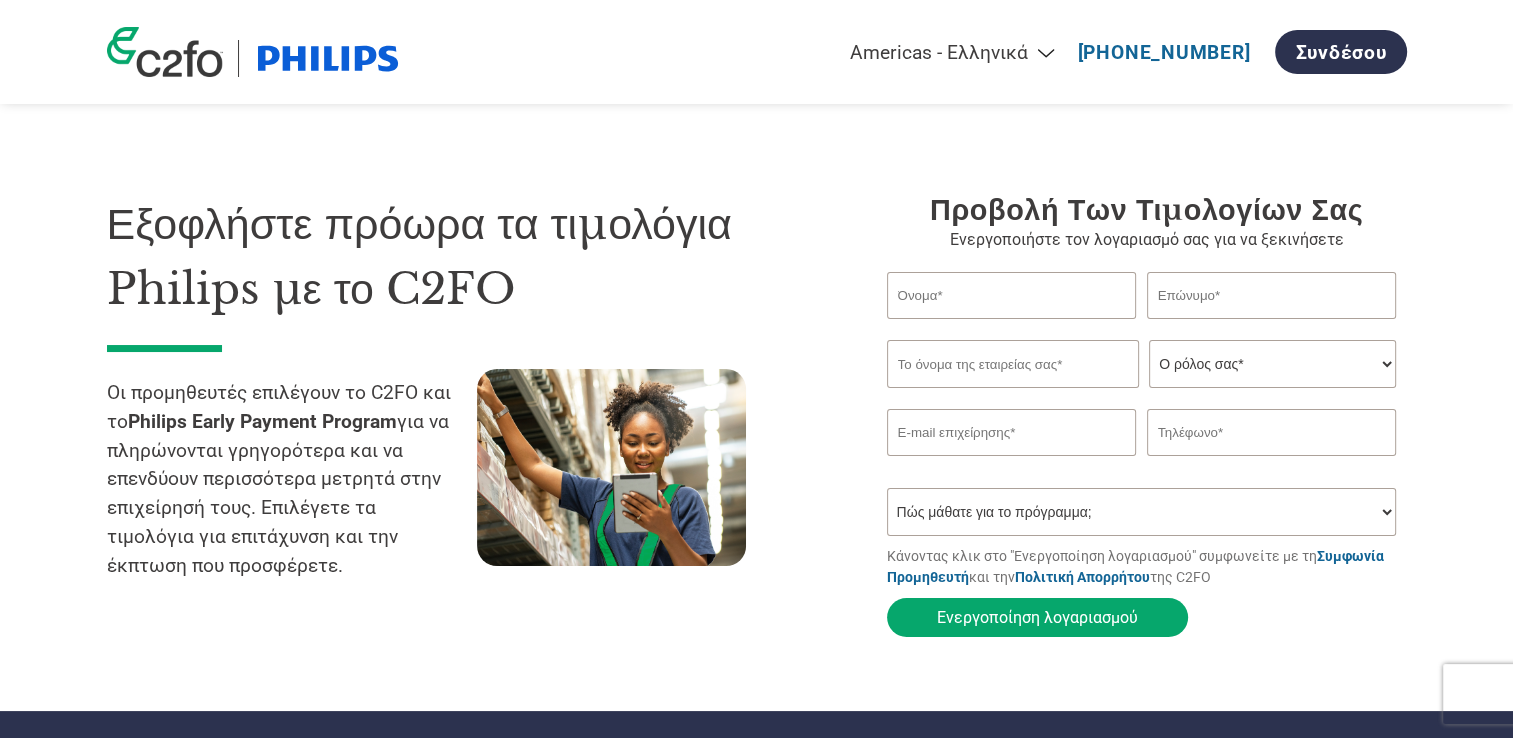 click at bounding box center [1012, 295] 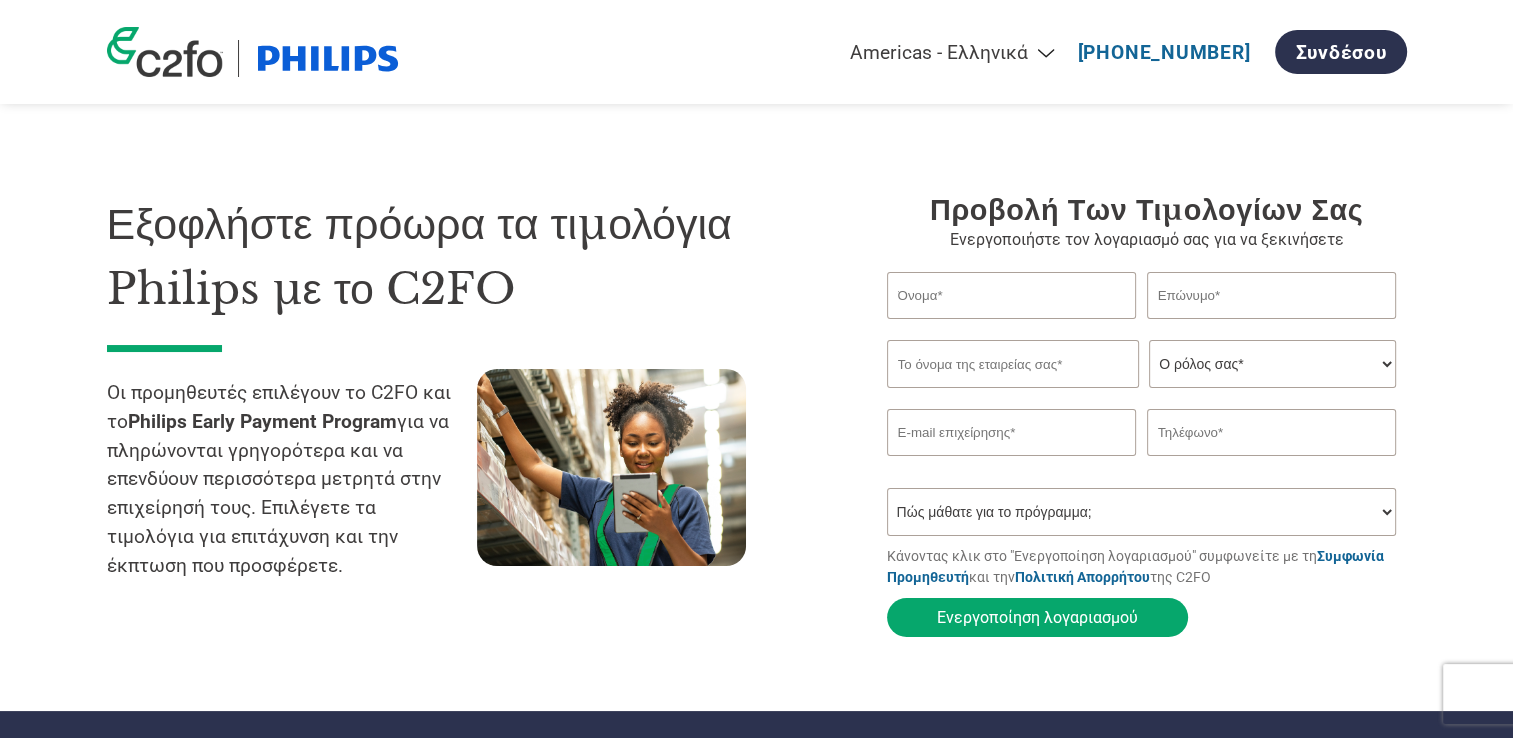 type on "Fotis" 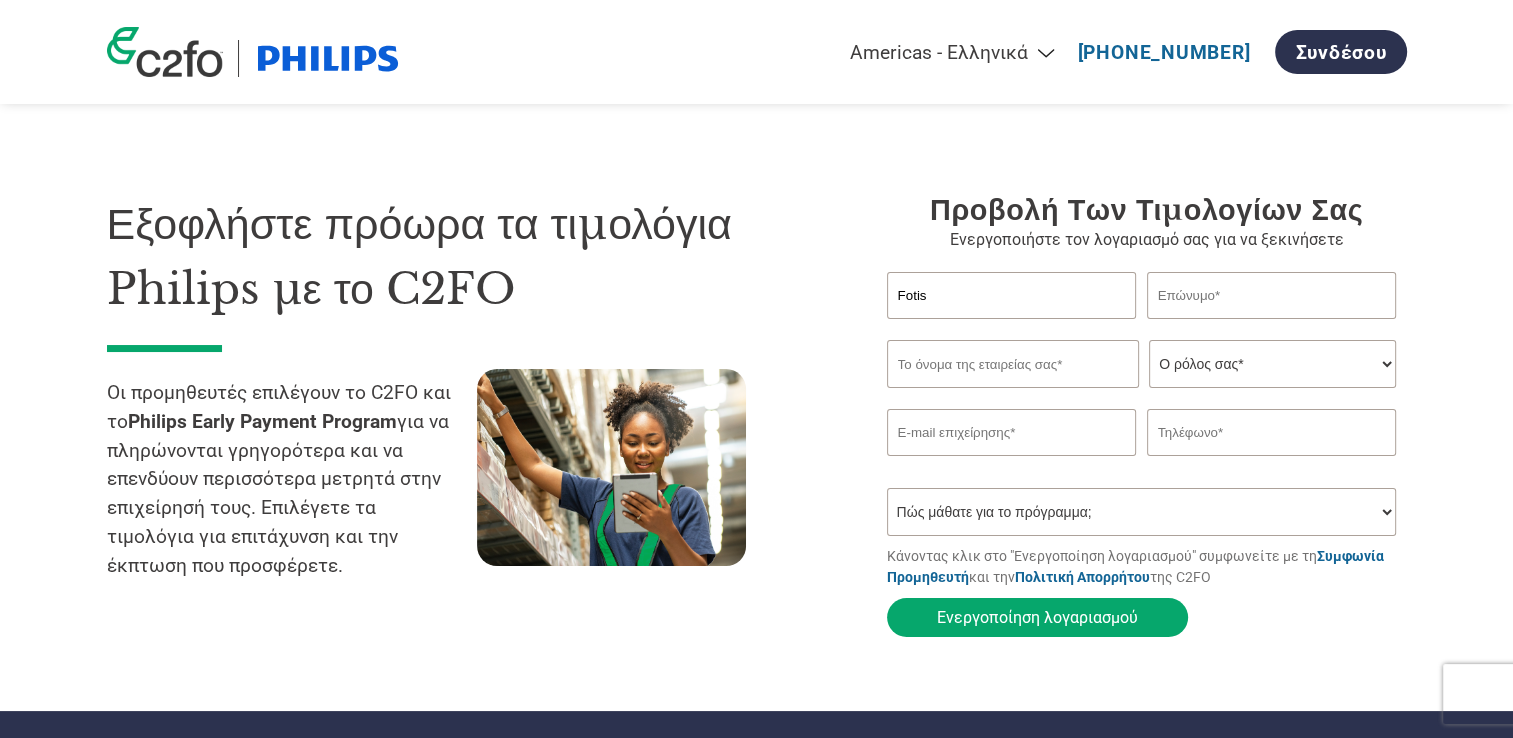 type on "[PERSON_NAME]" 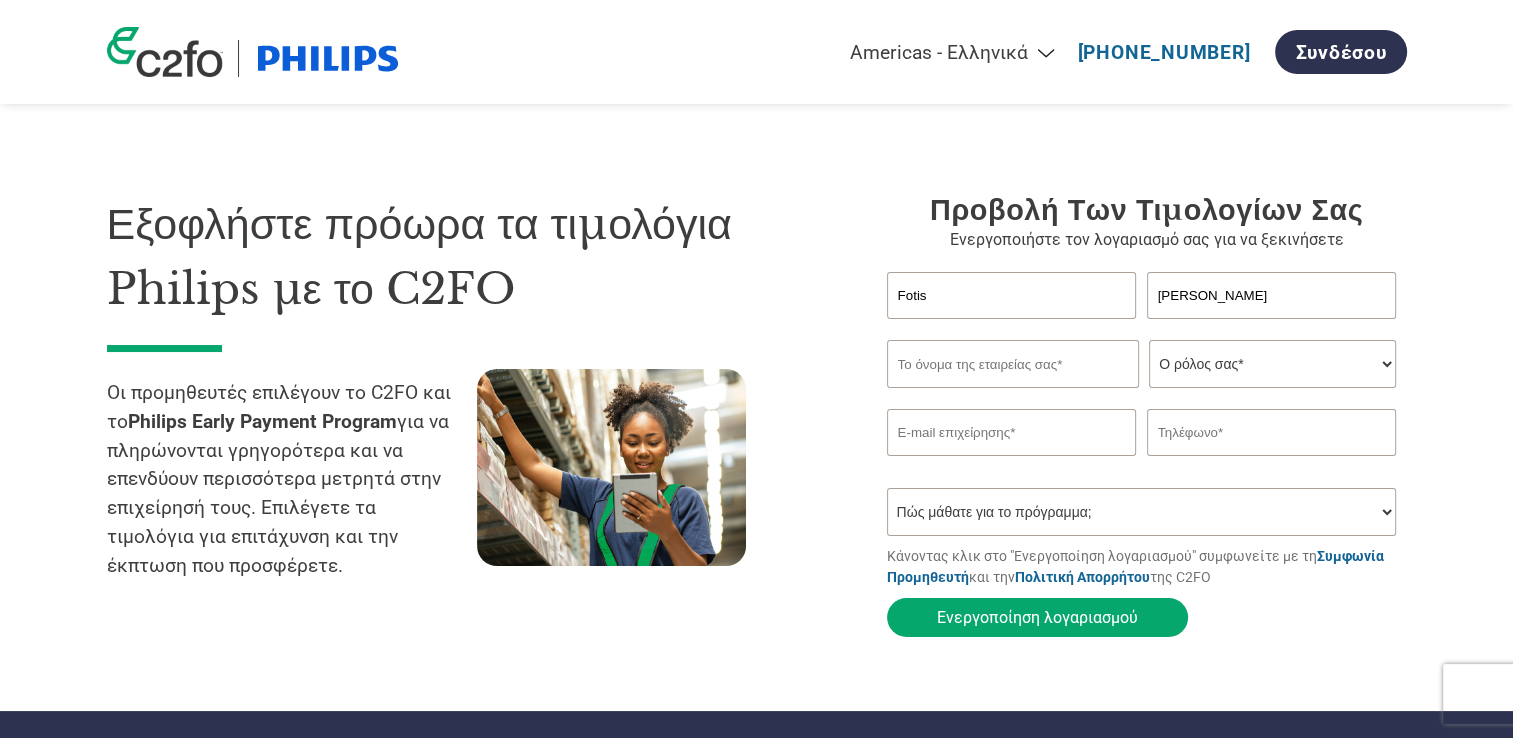 type on "[DOMAIN_NAME]" 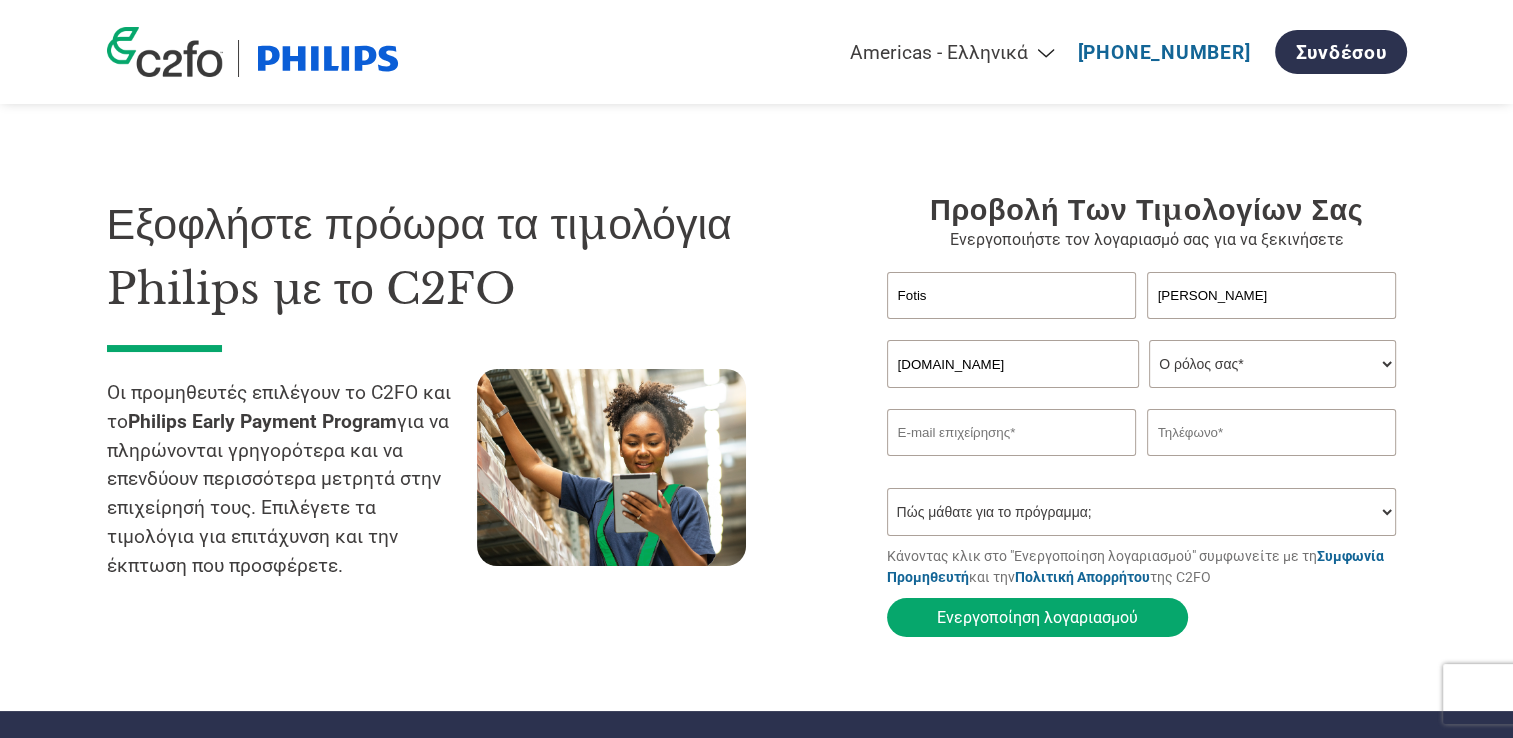 type on "[PERSON_NAME][EMAIL_ADDRESS][DOMAIN_NAME]" 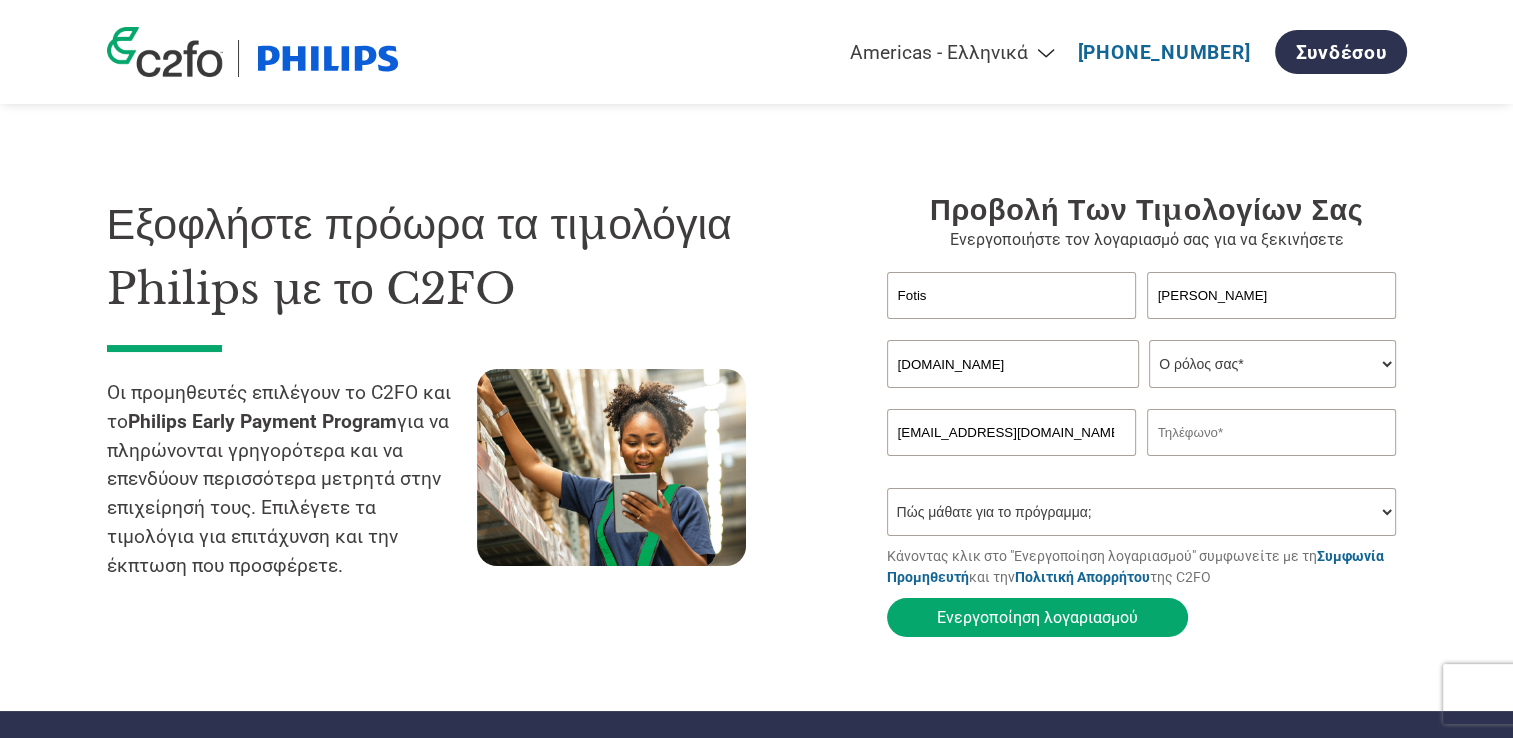 type on "6937057173" 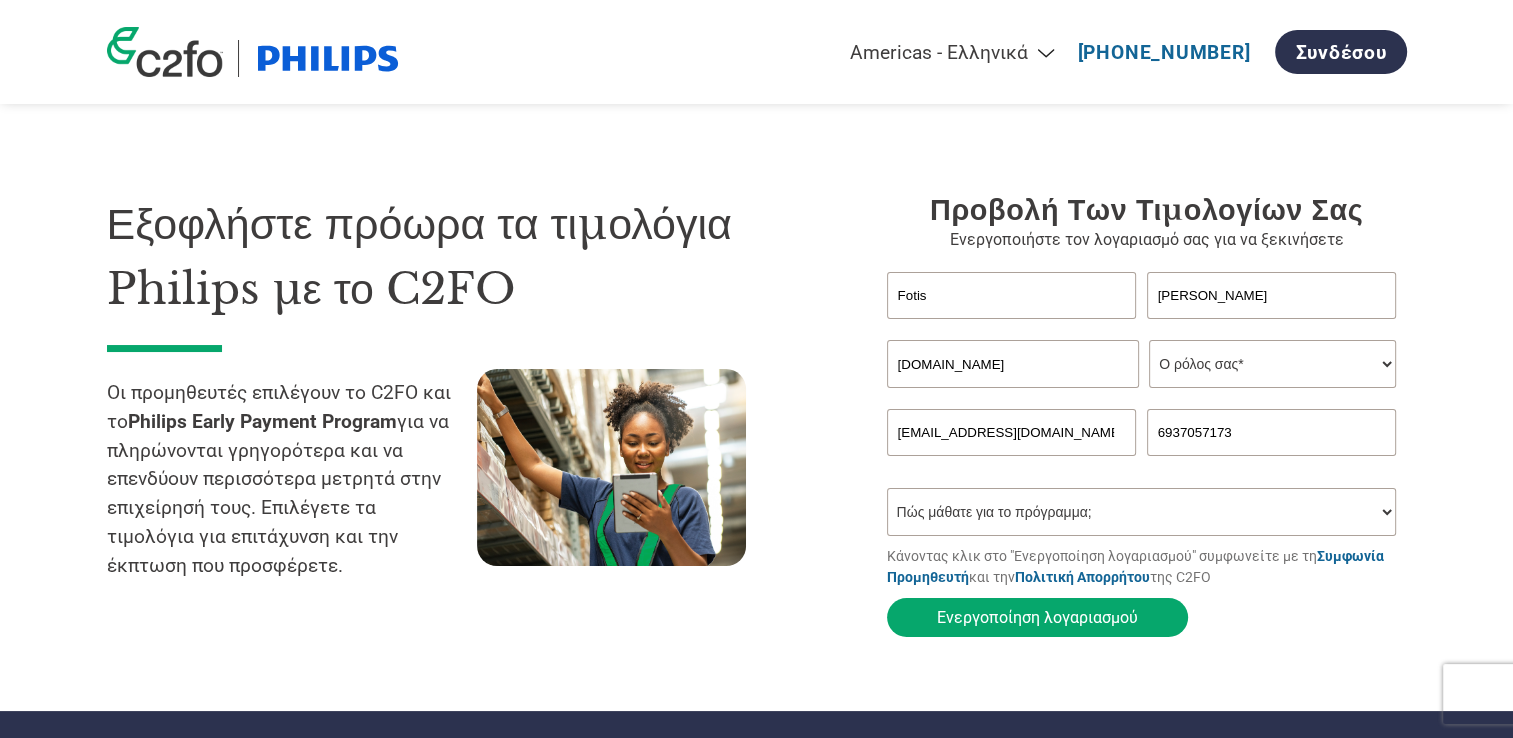 click on "Πώς μάθατε για το πρόγραμμα; Έλαβα επιστολή Email Μέσα Κοινωνικής Δικτύωσης Online Αναζήτηση Οικογένεια/Φίλος/Γνωριμία Σε μια εκδήλωση Άλλος" at bounding box center [1142, 512] 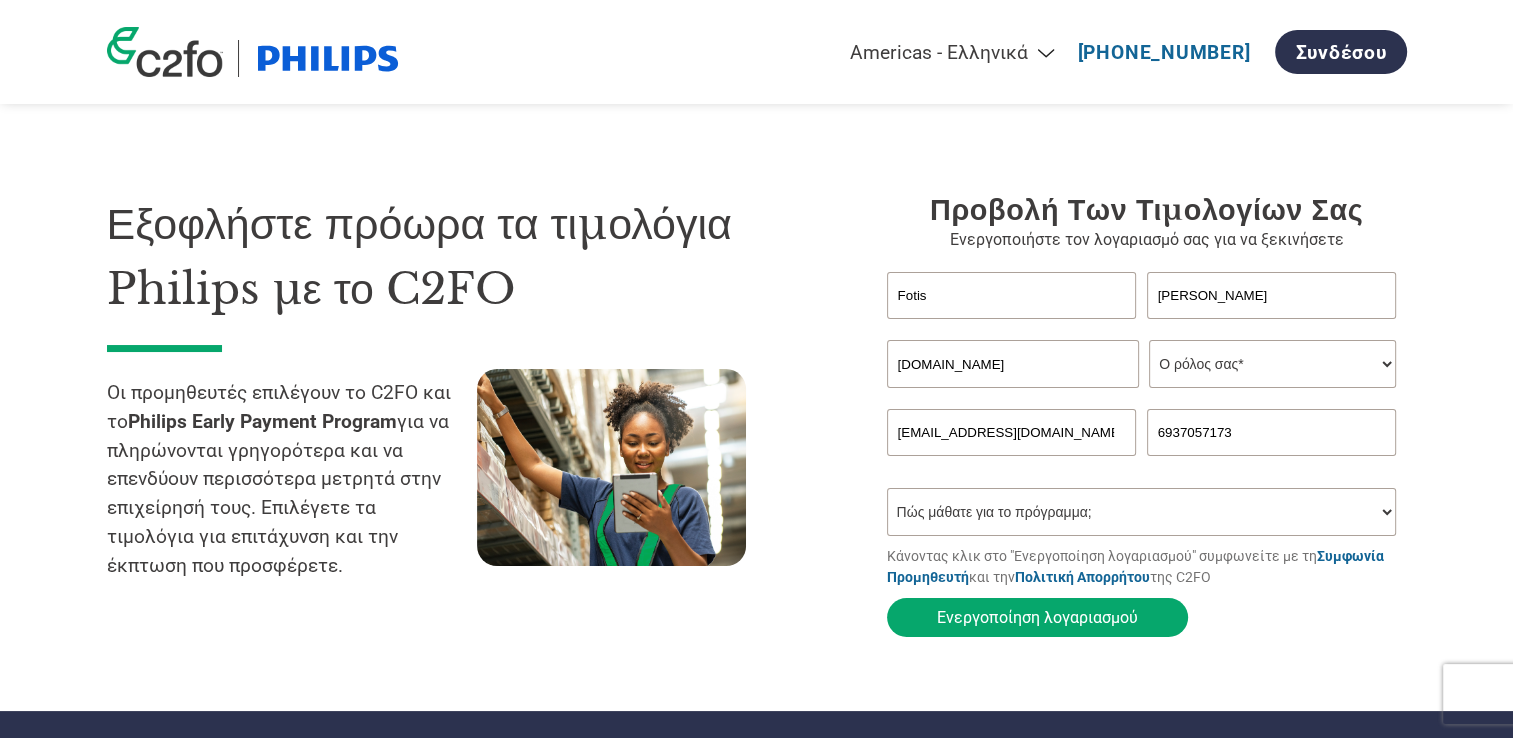 select on "Email" 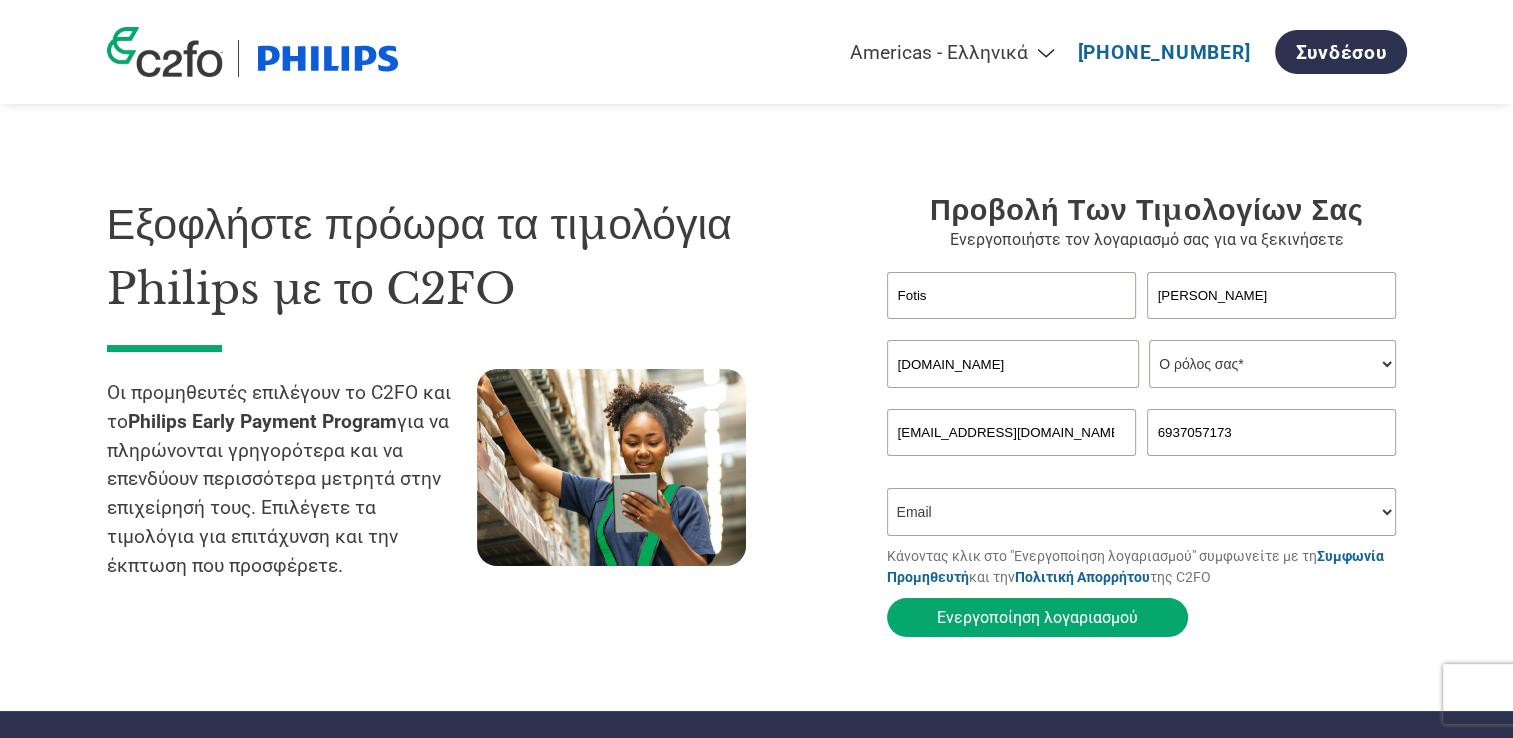 click on "Πώς μάθατε για το πρόγραμμα; Έλαβα επιστολή Email Μέσα Κοινωνικής Δικτύωσης Online Αναζήτηση Οικογένεια/Φίλος/Γνωριμία Σε μια εκδήλωση Άλλος" at bounding box center (1142, 512) 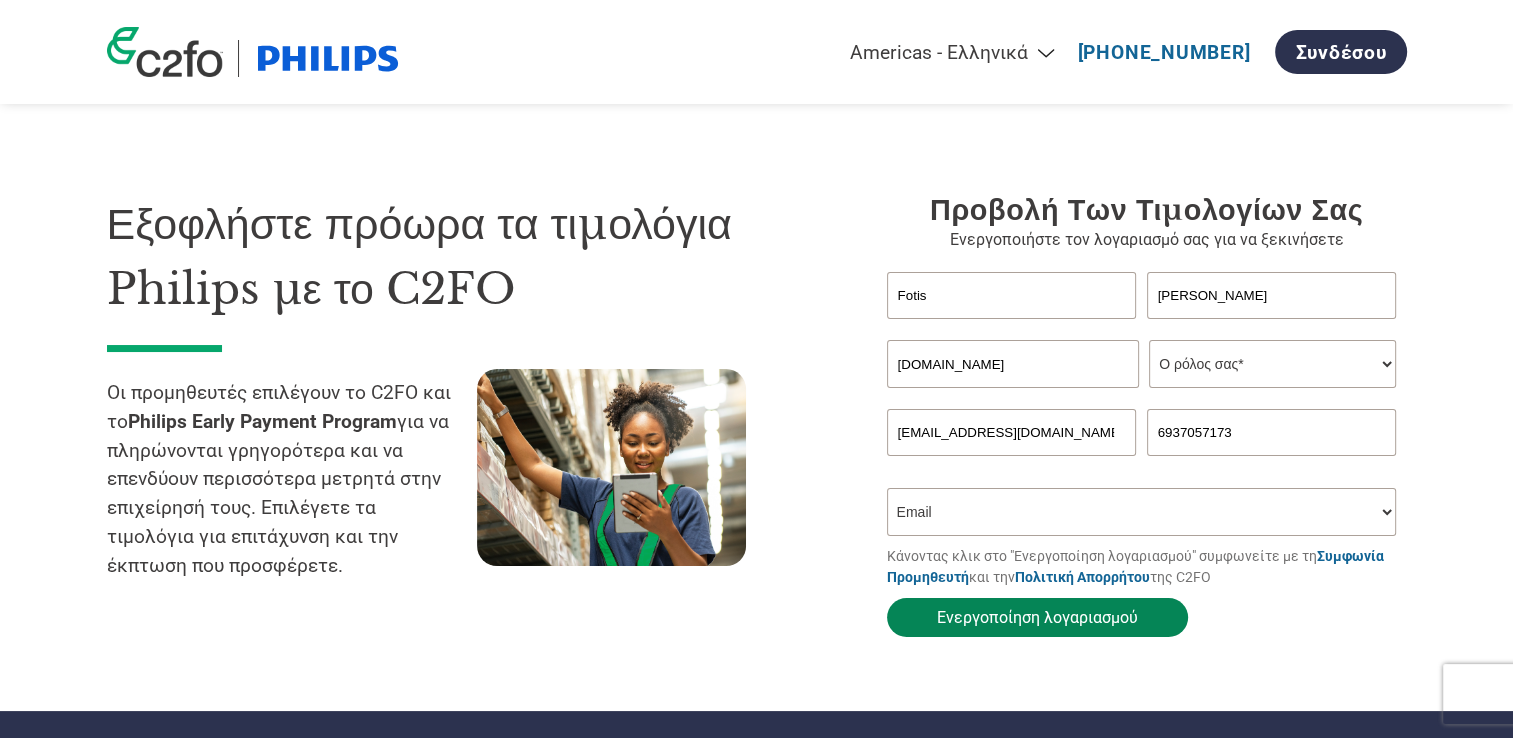 click on "Ενεργοποίηση λογαριασμού" at bounding box center [1037, 617] 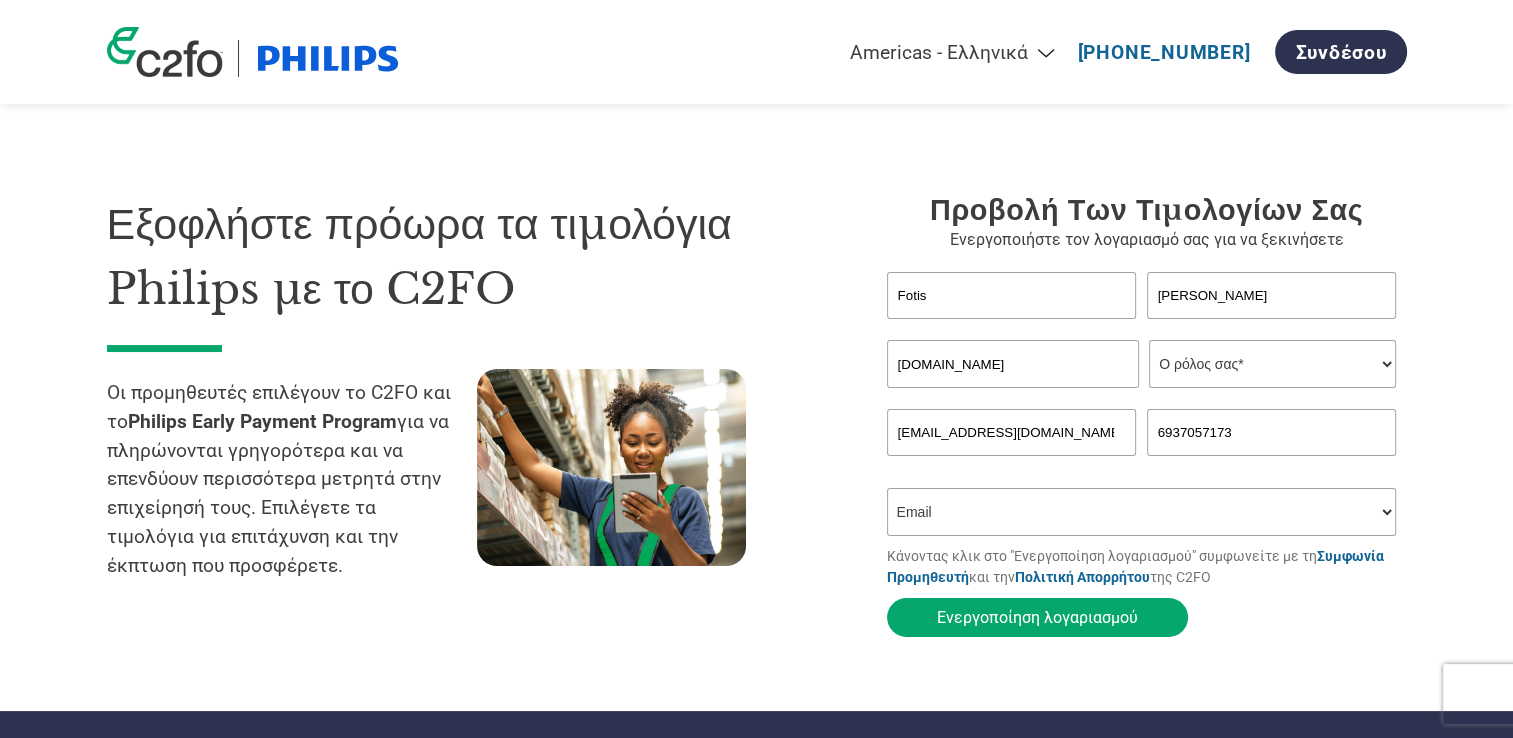 click on "Ο ρόλος σας* CFO Ελεγκτής Διαχειριστής πιστώσεων Οικονομικός Διευθυντής Ταμίας Διευθύνων σύμβουλος Πρόεδρος Ιδιοκτήτης/Ιδρυτής Λογιστική Λογιστής Εισπρακτέοι Διευθυντής Γραφείου Άλλος" at bounding box center [1272, 364] 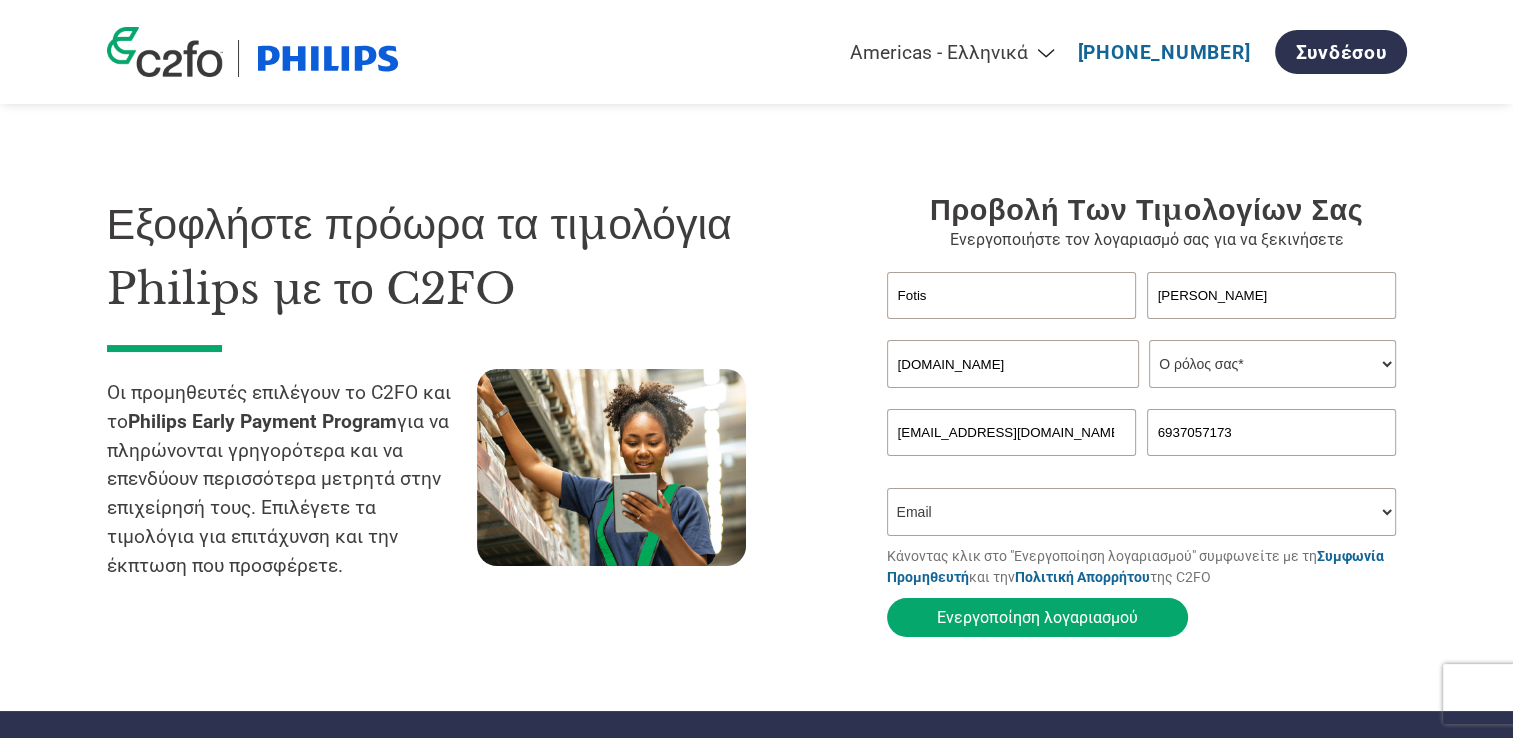 select on "OWNER_FOUNDER" 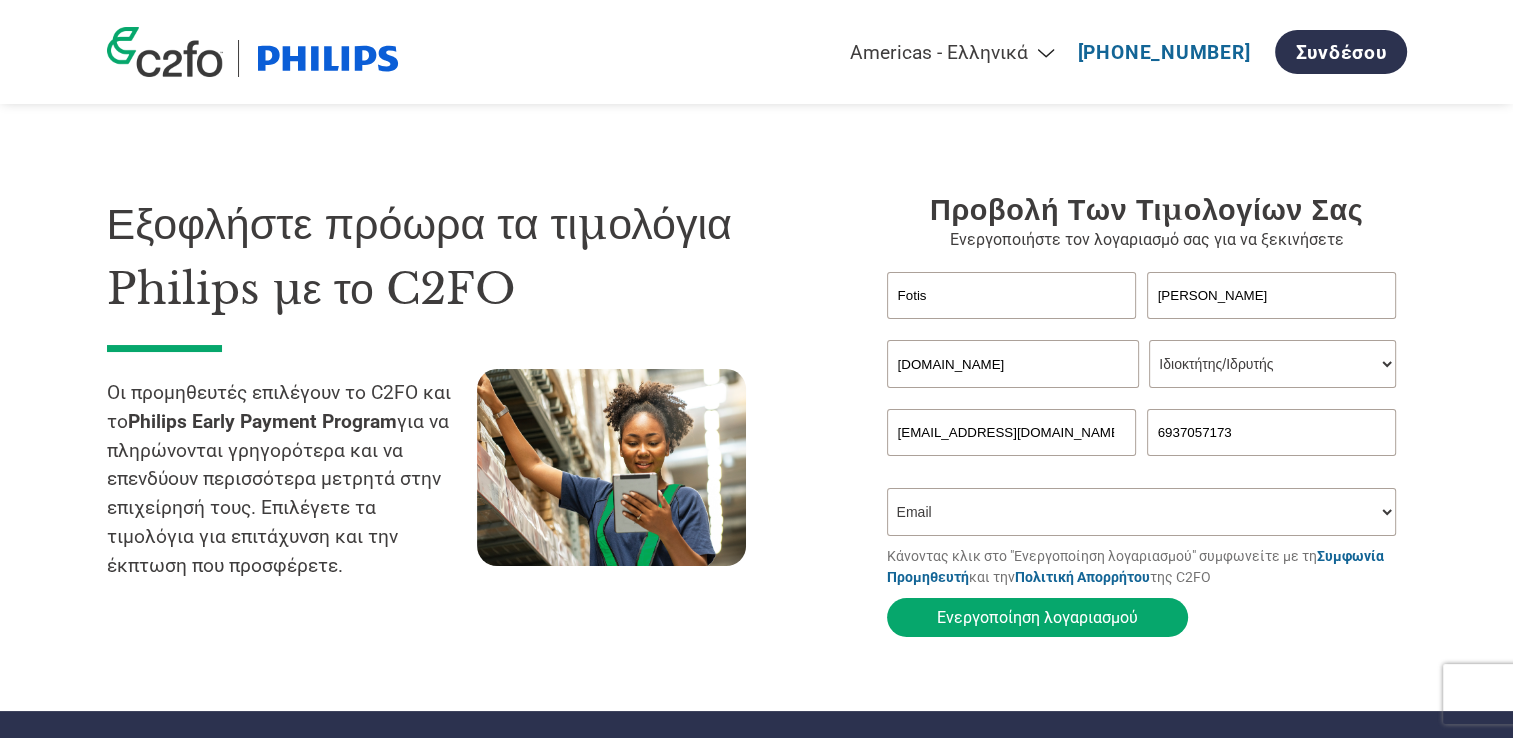 click on "Ο ρόλος σας* CFO Ελεγκτής Διαχειριστής πιστώσεων Οικονομικός Διευθυντής Ταμίας Διευθύνων σύμβουλος Πρόεδρος Ιδιοκτήτης/Ιδρυτής Λογιστική Λογιστής Εισπρακτέοι Διευθυντής Γραφείου Άλλος" at bounding box center [1272, 364] 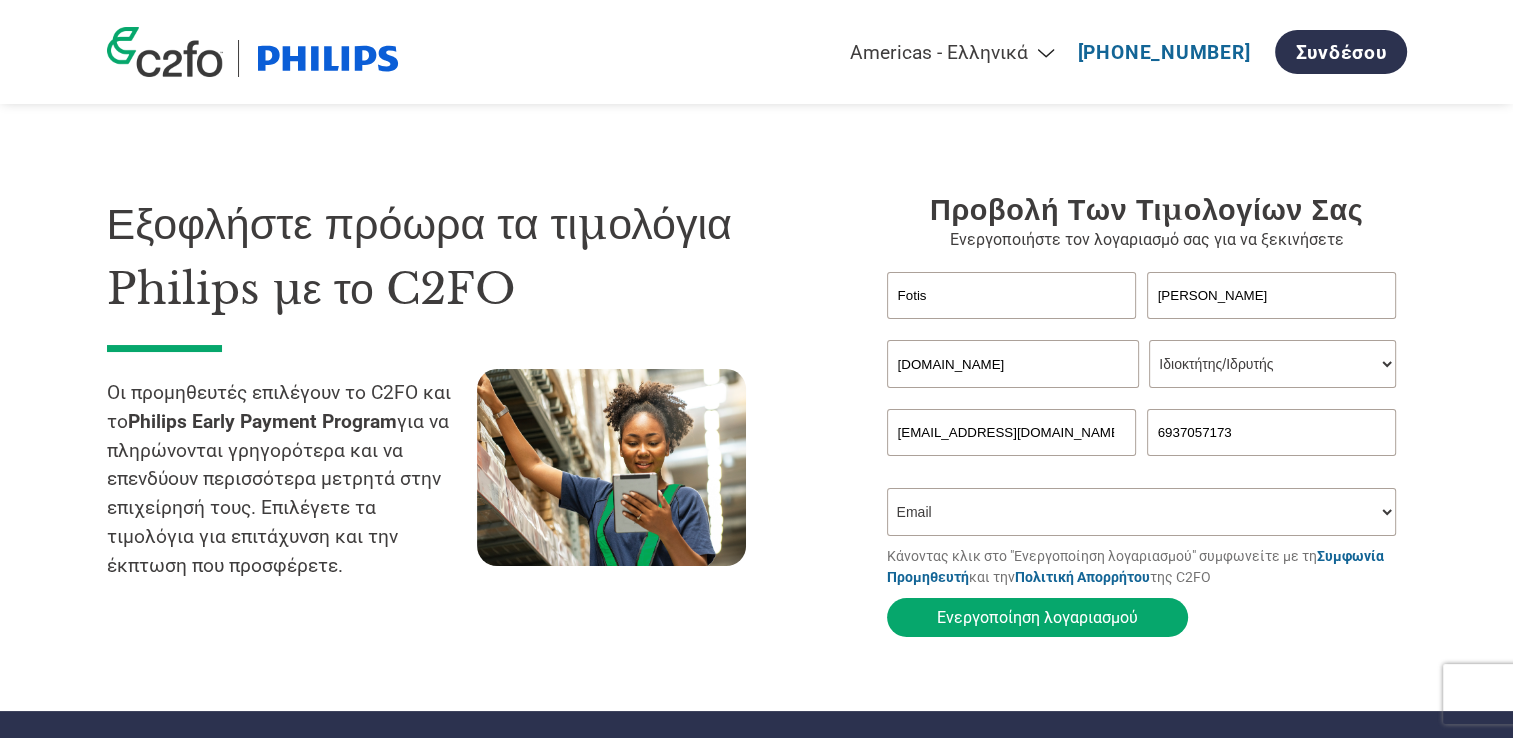 click on "Πώς μάθατε για το πρόγραμμα; Έλαβα επιστολή Email Μέσα Κοινωνικής Δικτύωσης Online Αναζήτηση Οικογένεια/Φίλος/Γνωριμία Σε μια εκδήλωση Άλλος" at bounding box center (1142, 512) 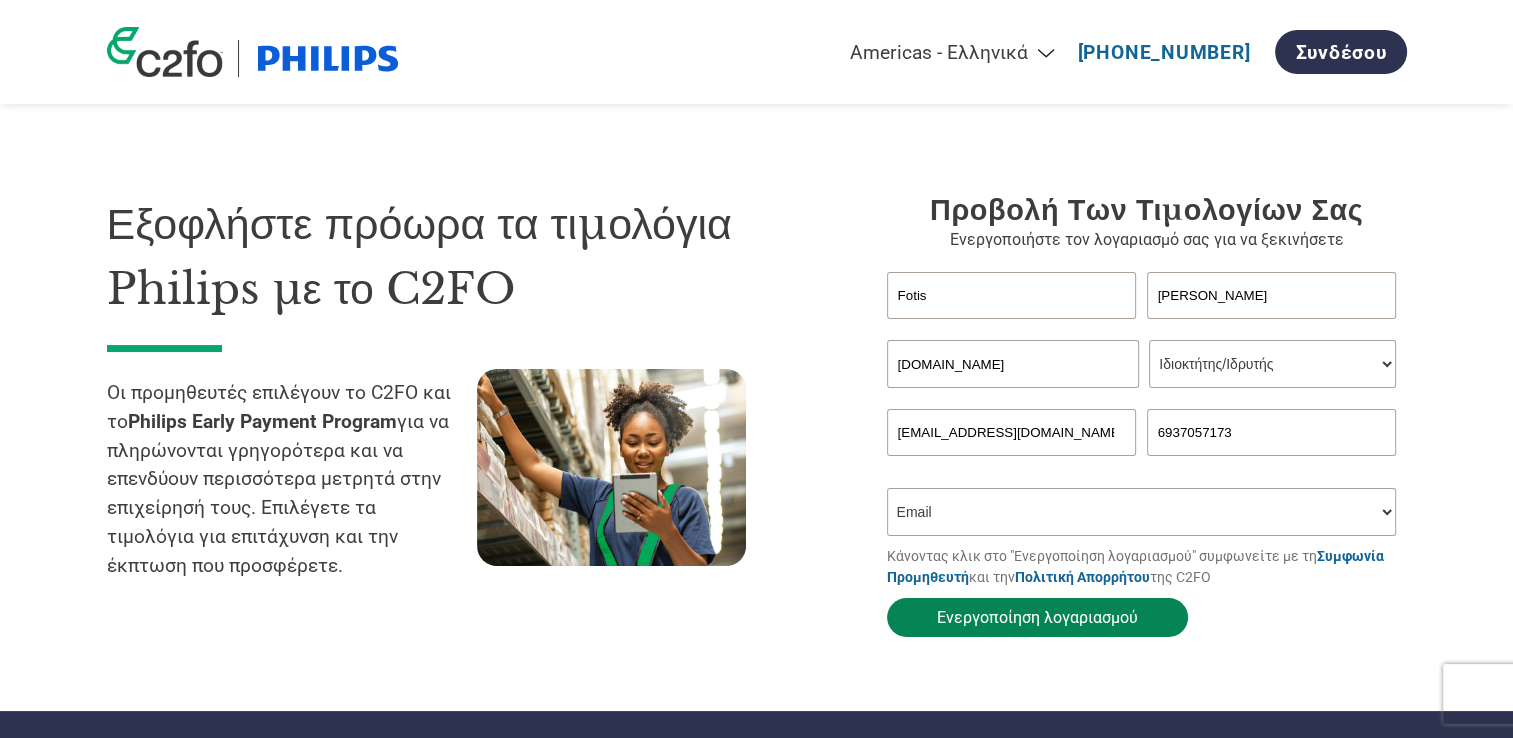 click on "Ενεργοποίηση λογαριασμού" at bounding box center (1037, 617) 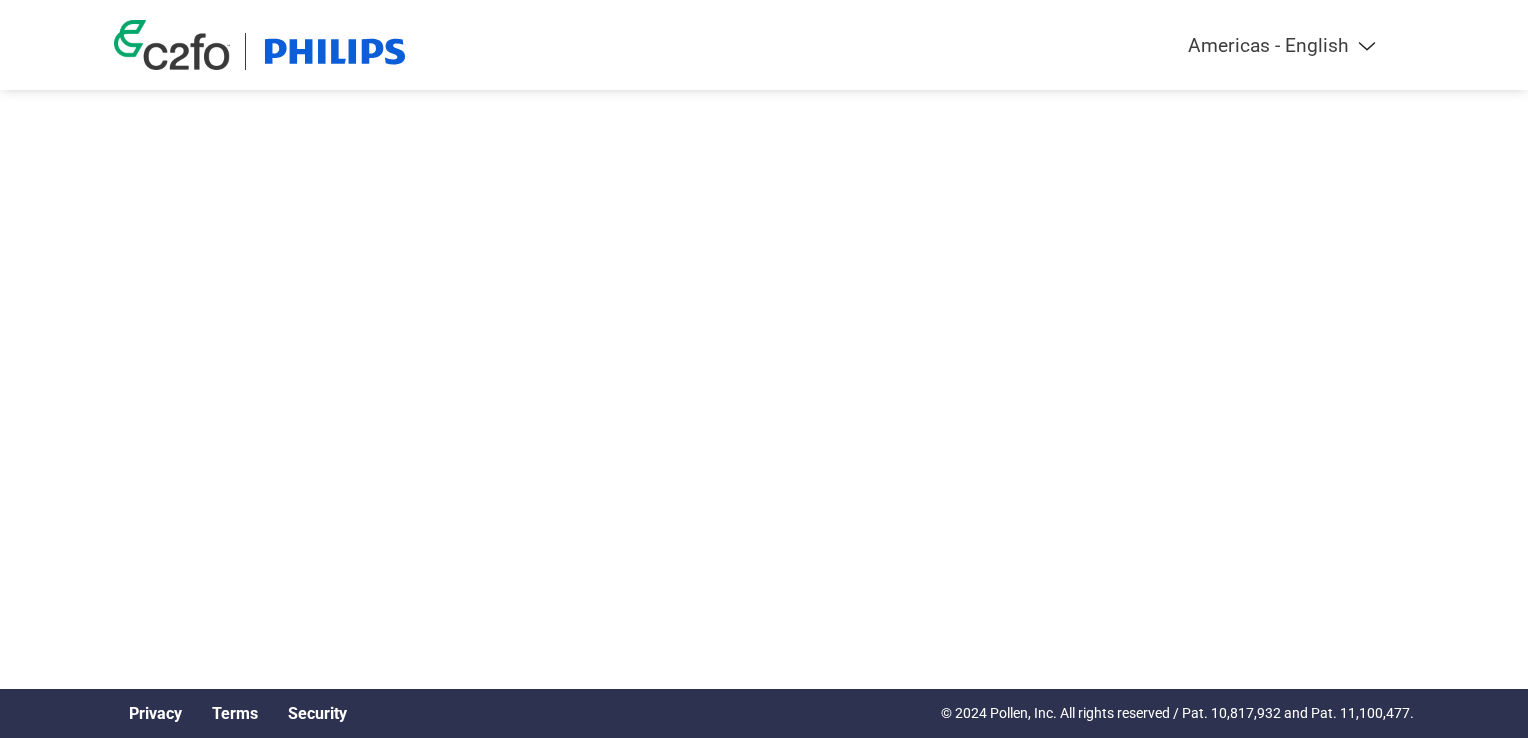 scroll, scrollTop: 0, scrollLeft: 0, axis: both 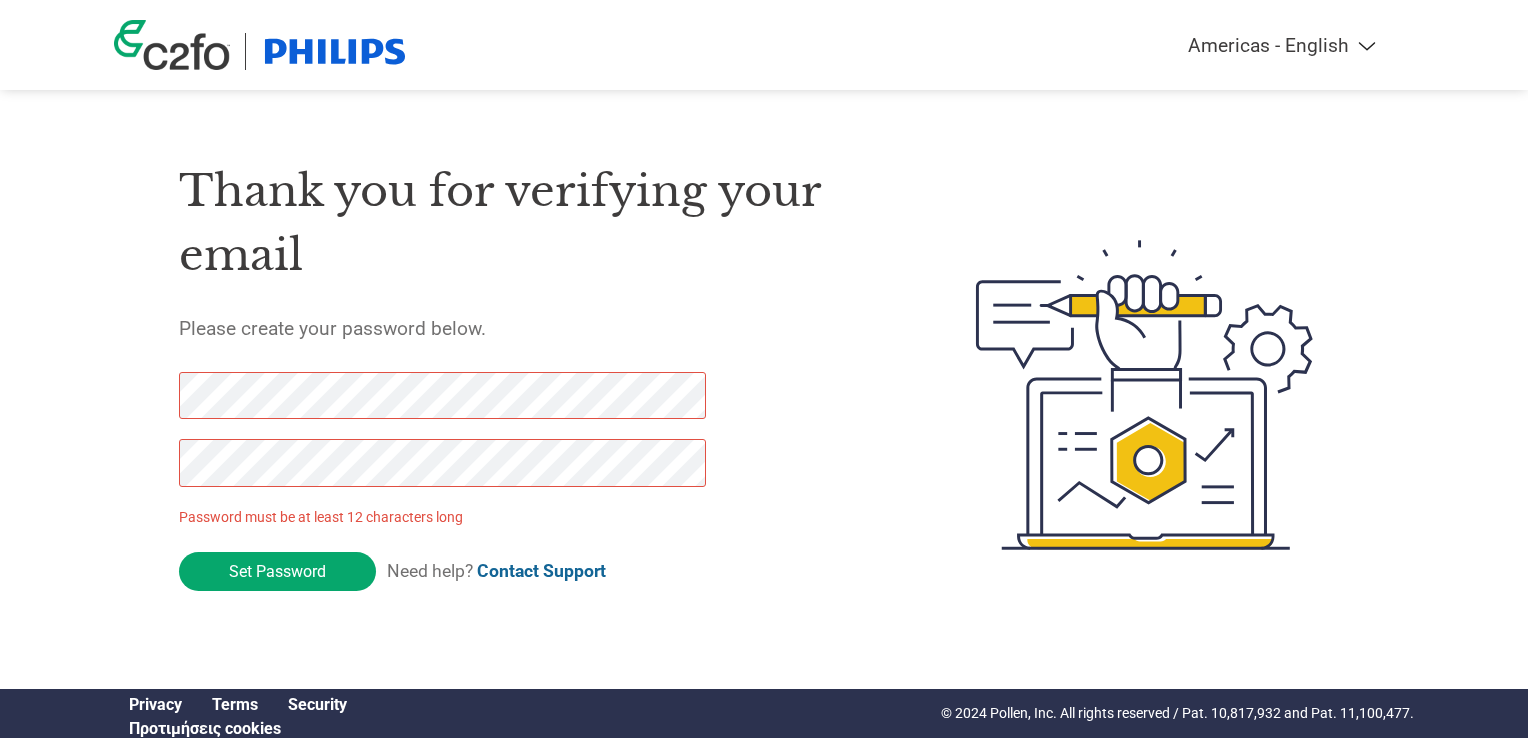 drag, startPoint x: 329, startPoint y: 569, endPoint x: 0, endPoint y: 398, distance: 370.78564 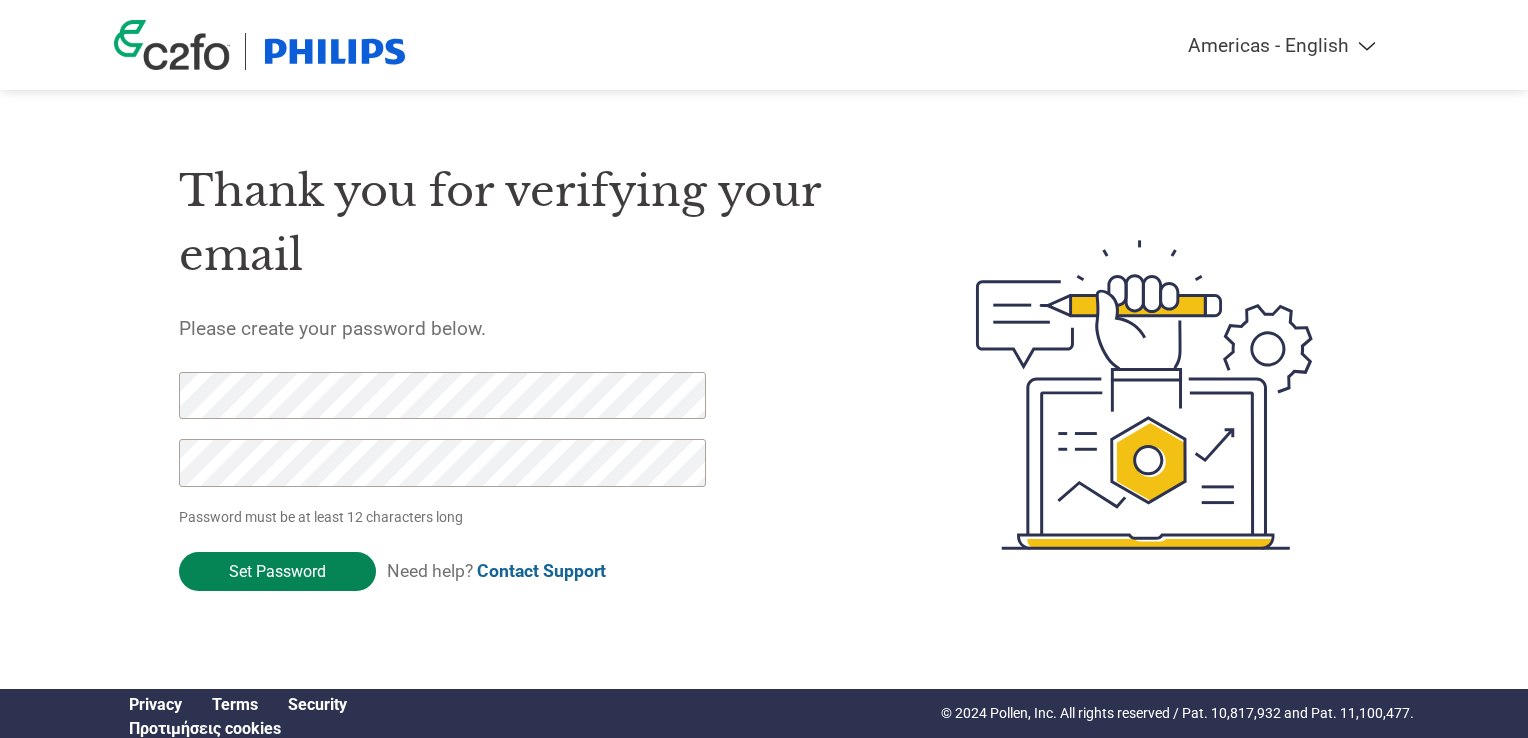 click on "Set Password" 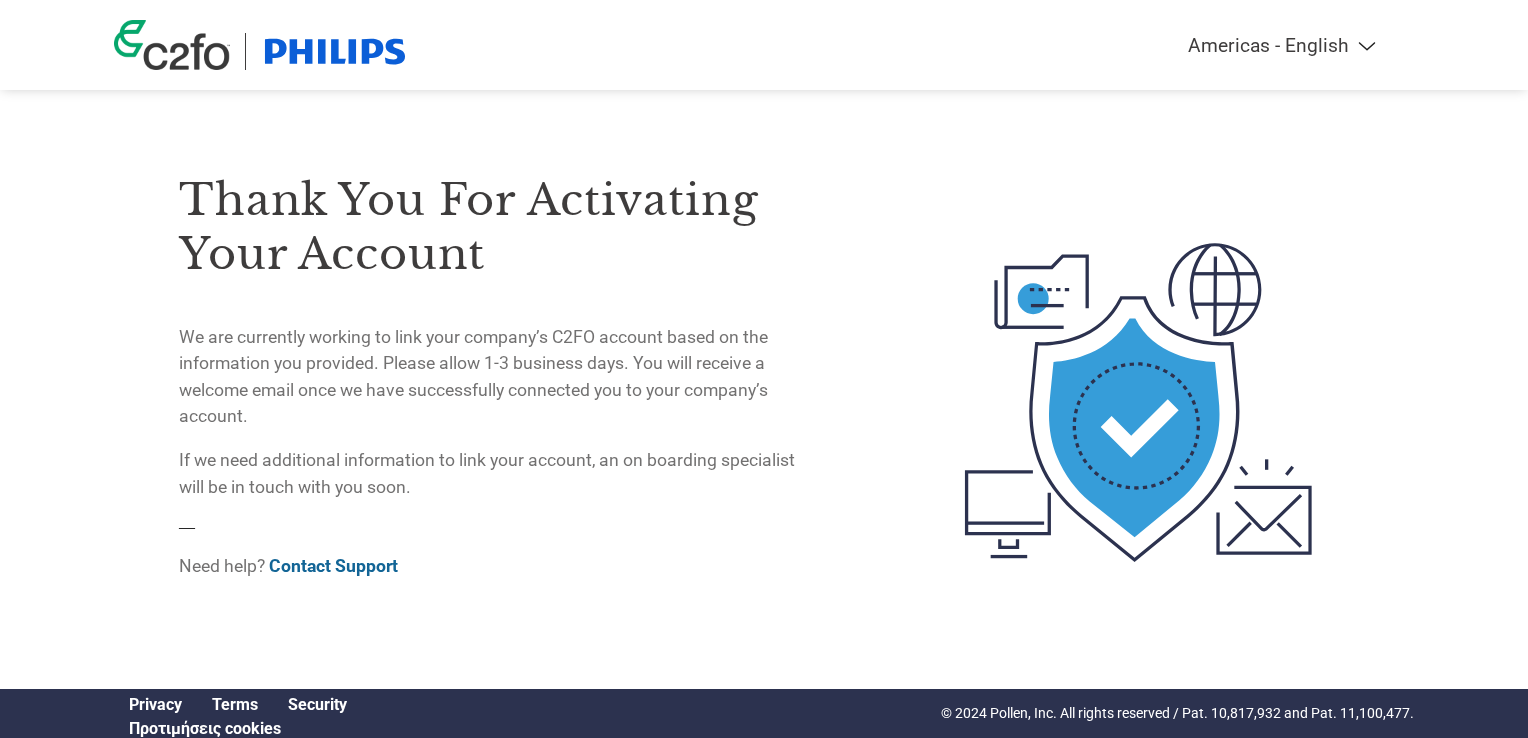 click on "Americas - English Américas - Español Américas - Português Amériques - Français Europe - English Europa - Español Europe - Français Europa - Nederlands Europa - Deutsch Europa - Italiano Европа - Русский Avrupa - Türkçe Asia Pacific - English (India) Asia Pacific - English (AUS) Asia Pacific - English (others) 亚太地区 - 简体中文 亞太地區 - 繁體中文" at bounding box center [1157, 45] 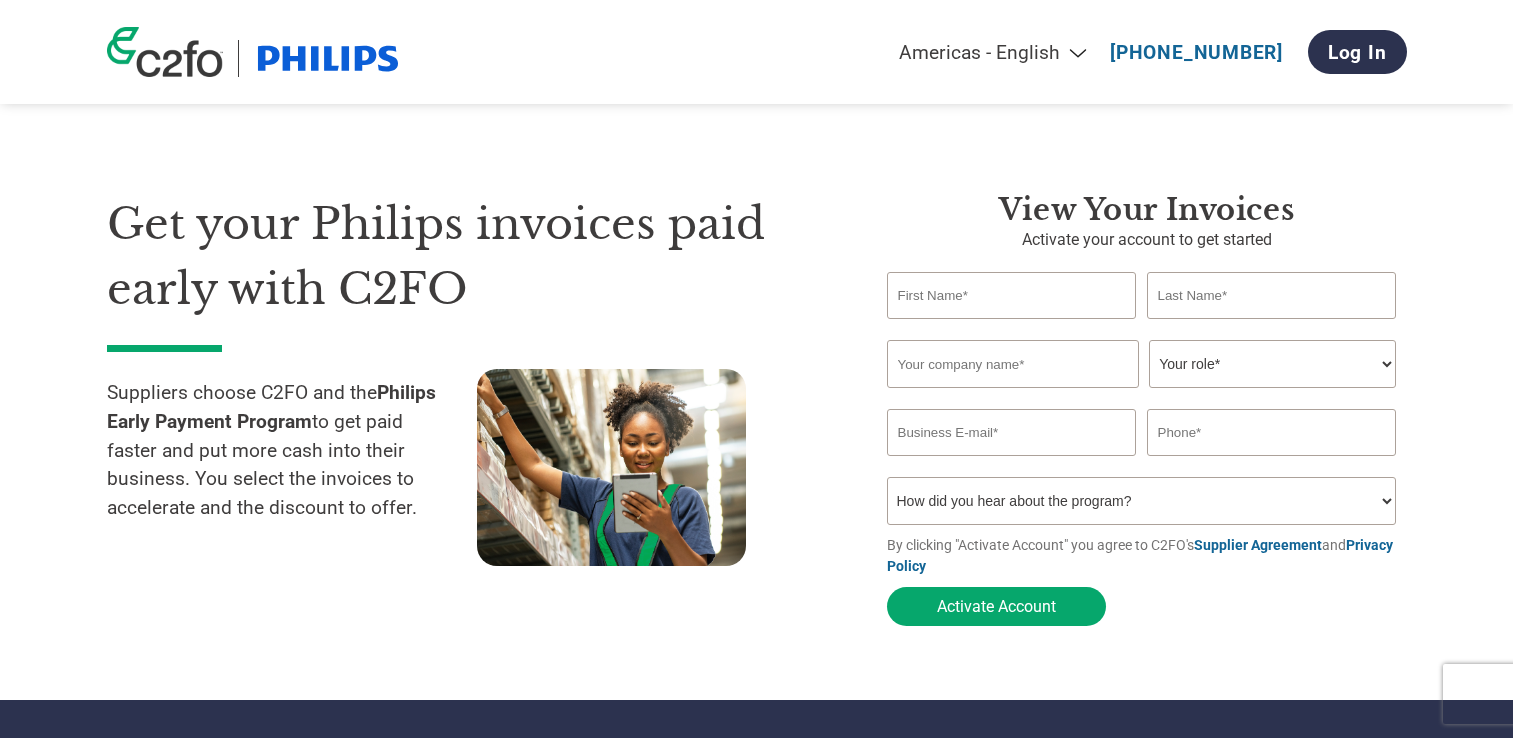 scroll, scrollTop: 0, scrollLeft: 0, axis: both 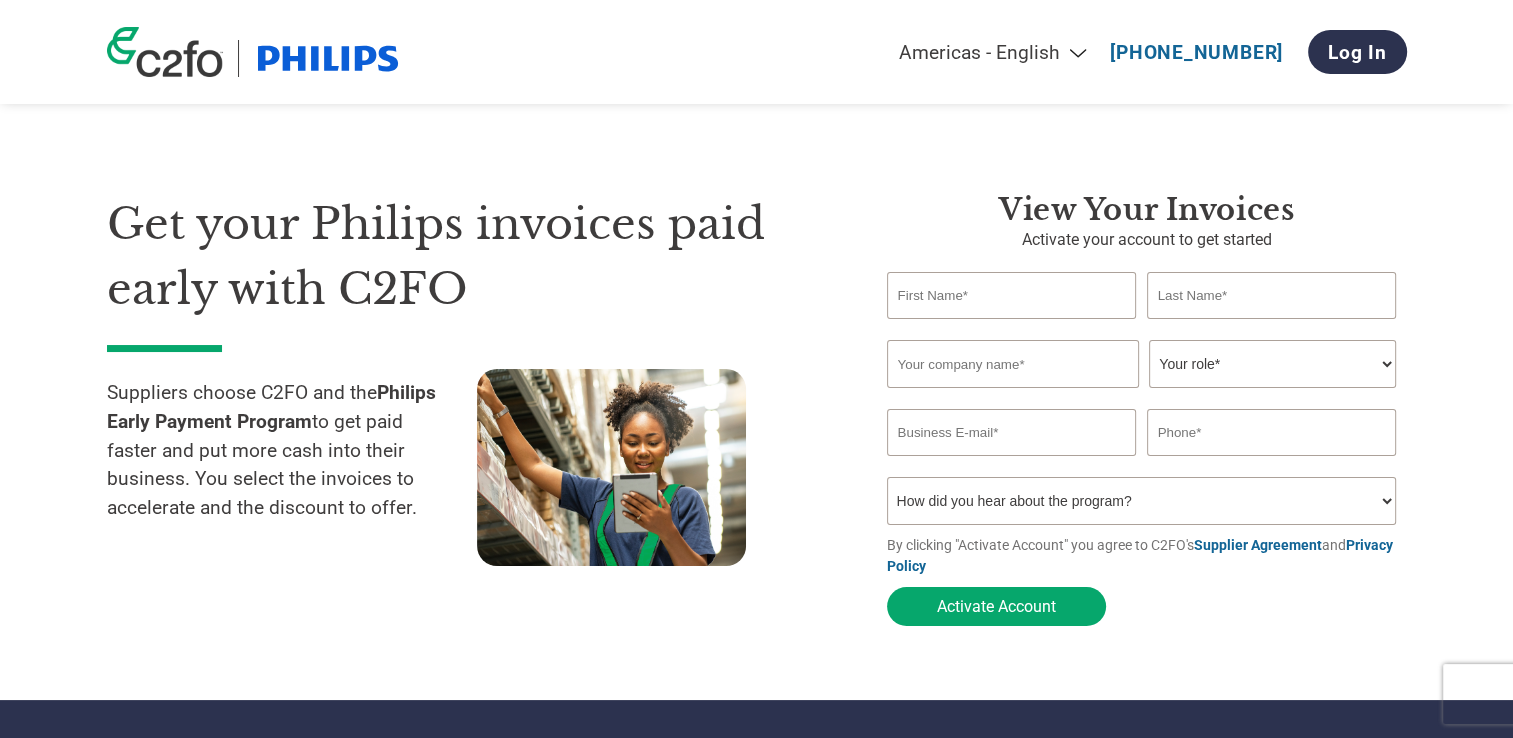 click at bounding box center (1012, 295) 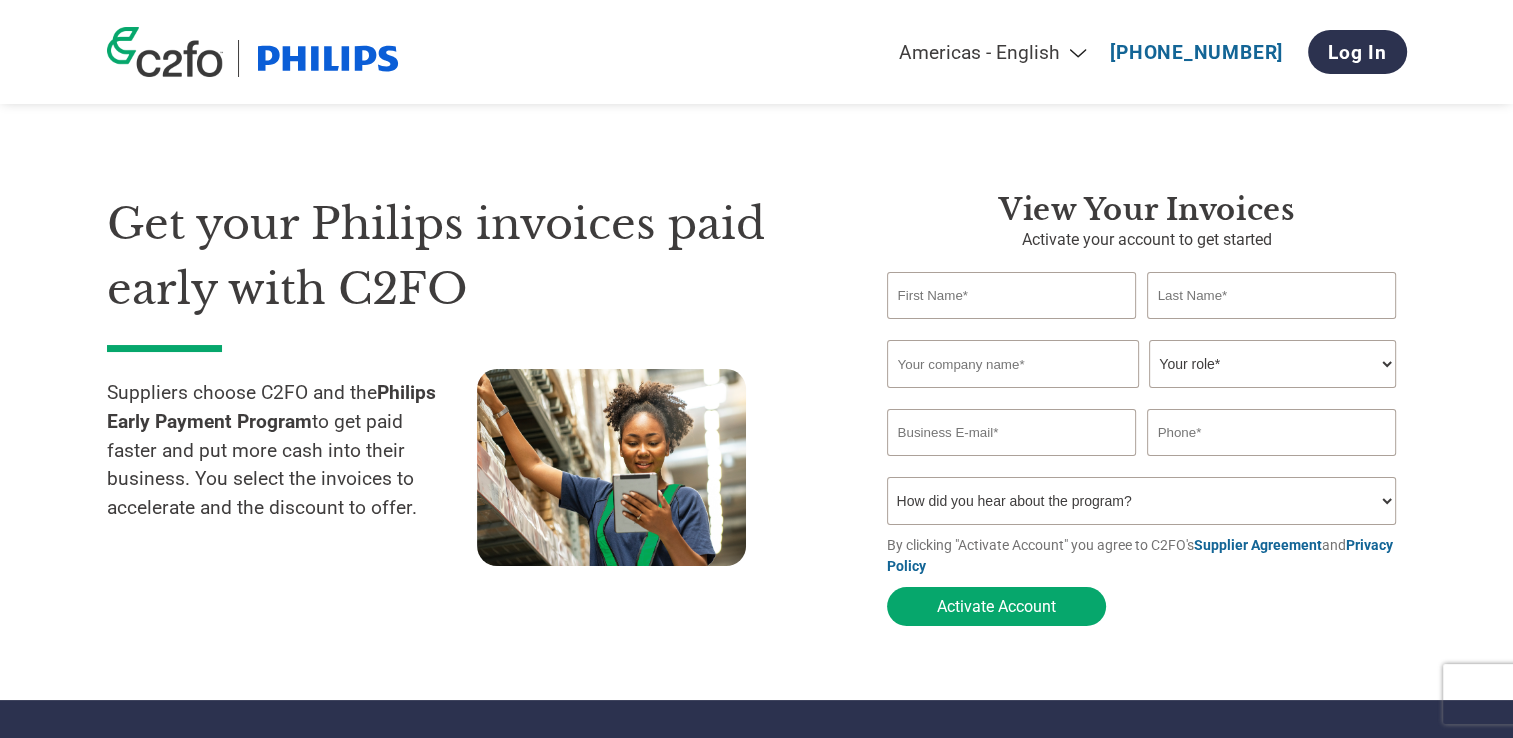 type on "Fotis" 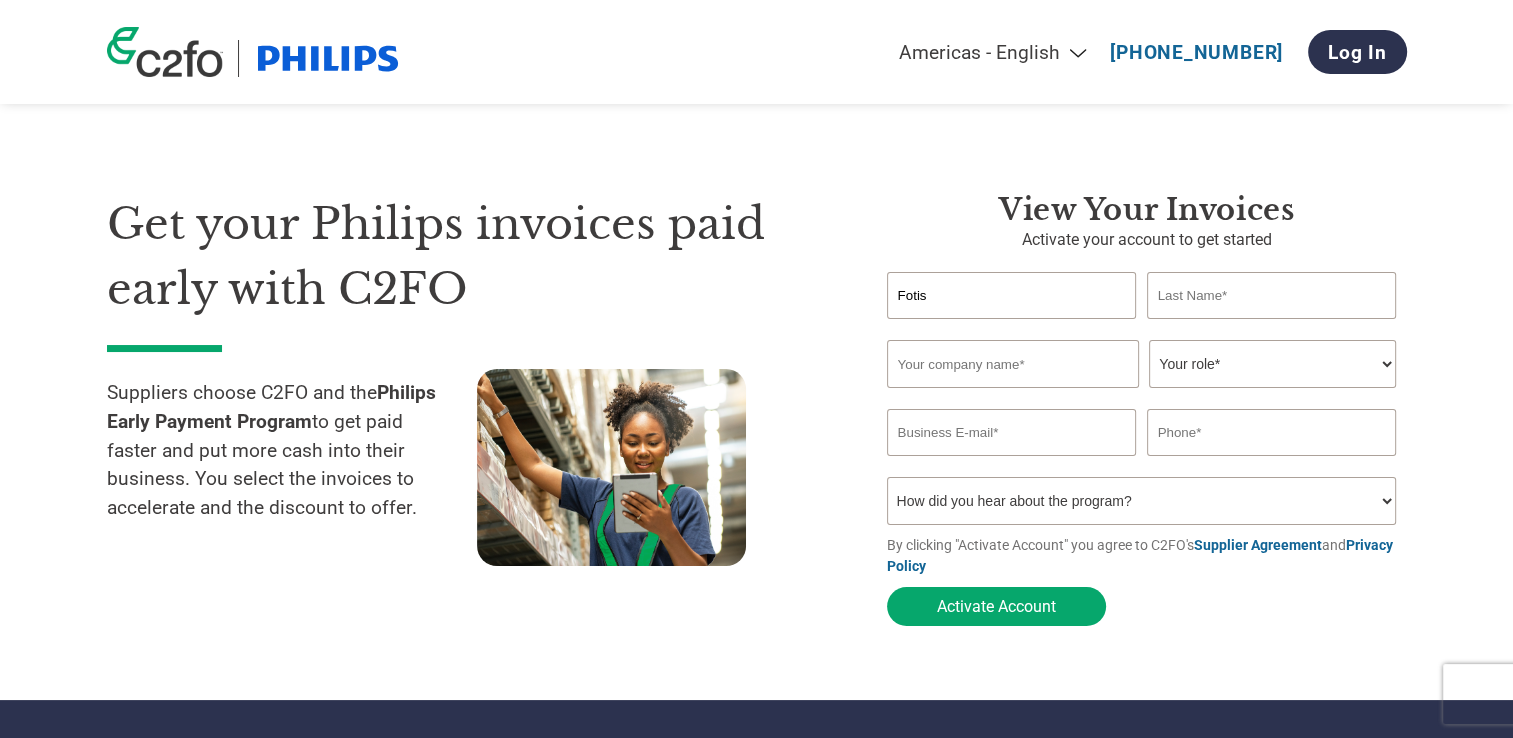 type on "[PERSON_NAME]" 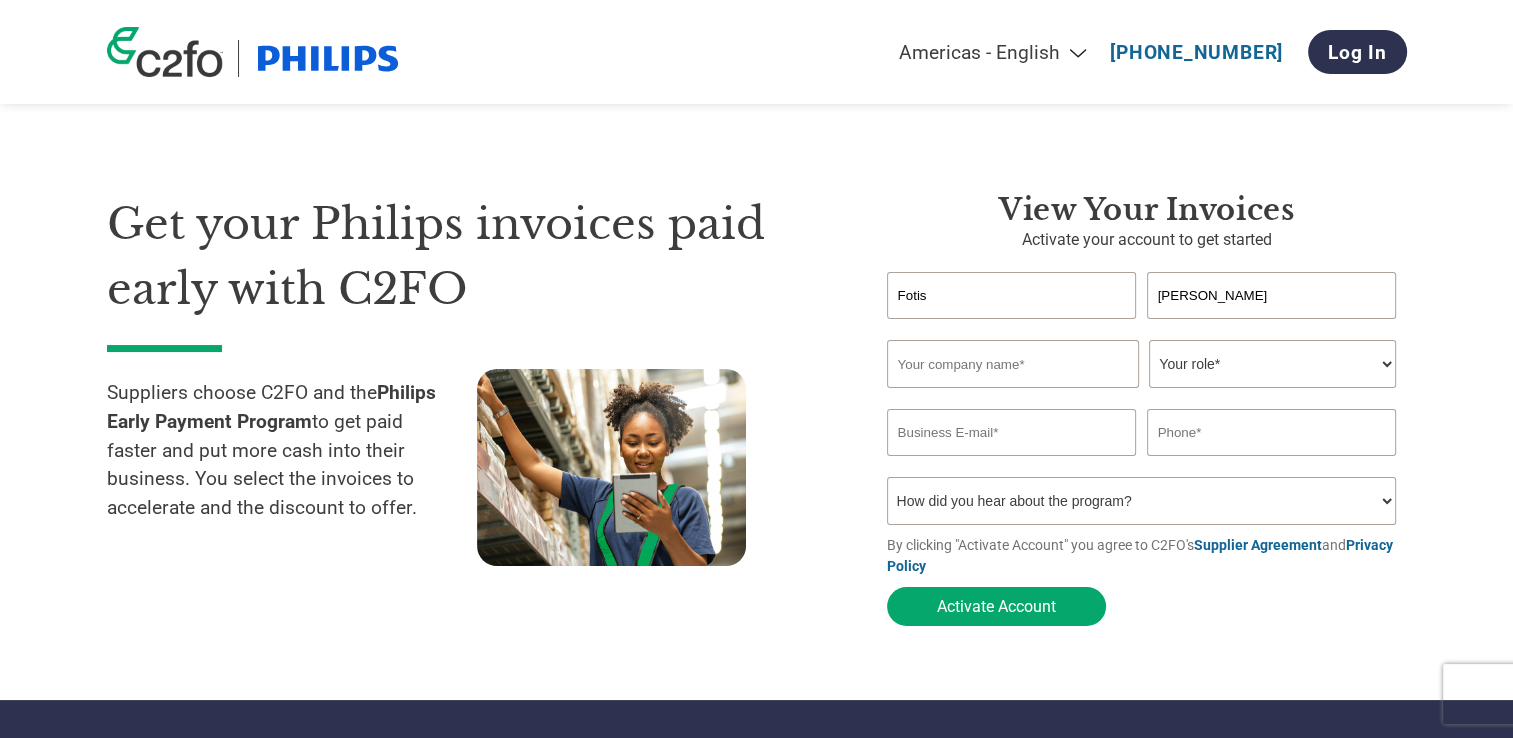 type on "[DOMAIN_NAME]" 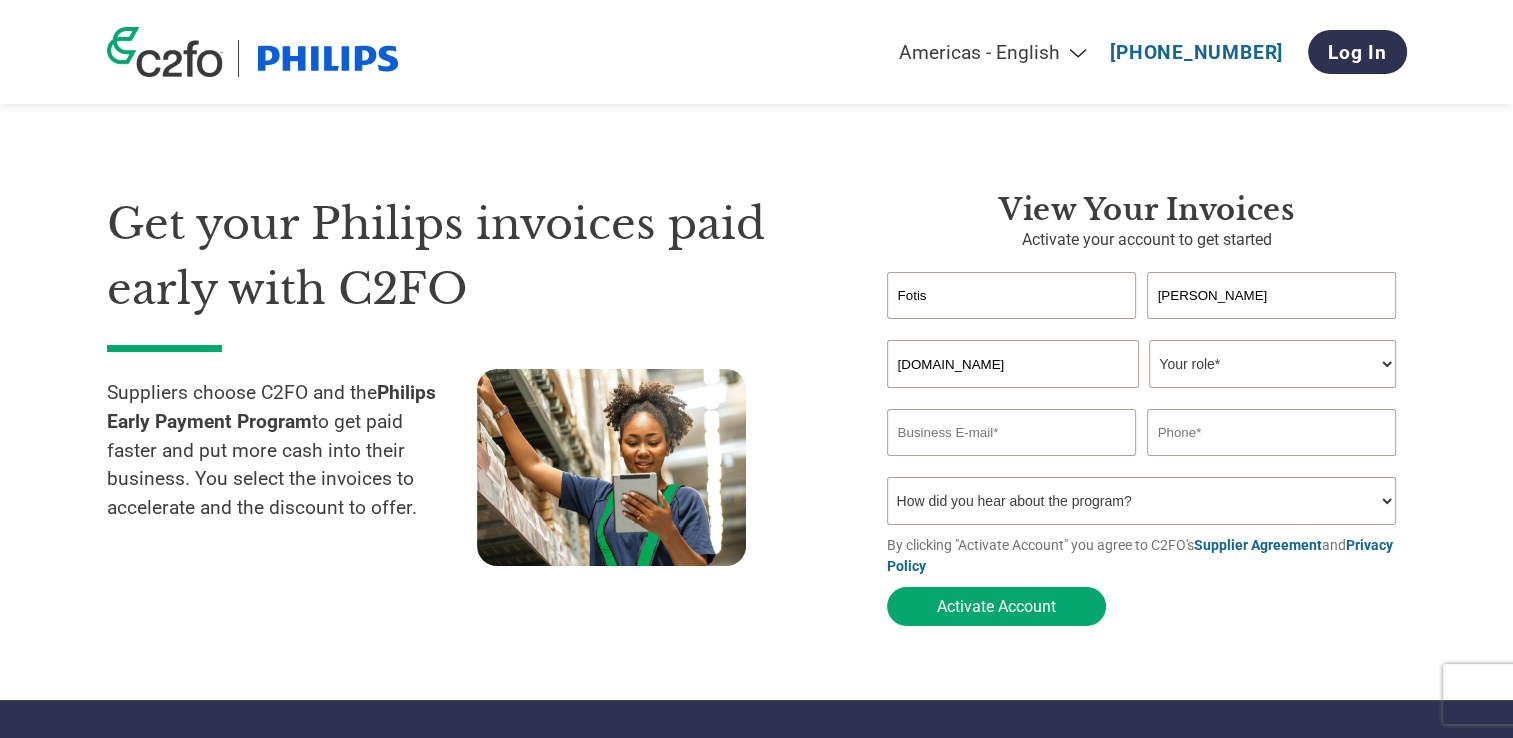 type on "[PERSON_NAME][EMAIL_ADDRESS][DOMAIN_NAME]" 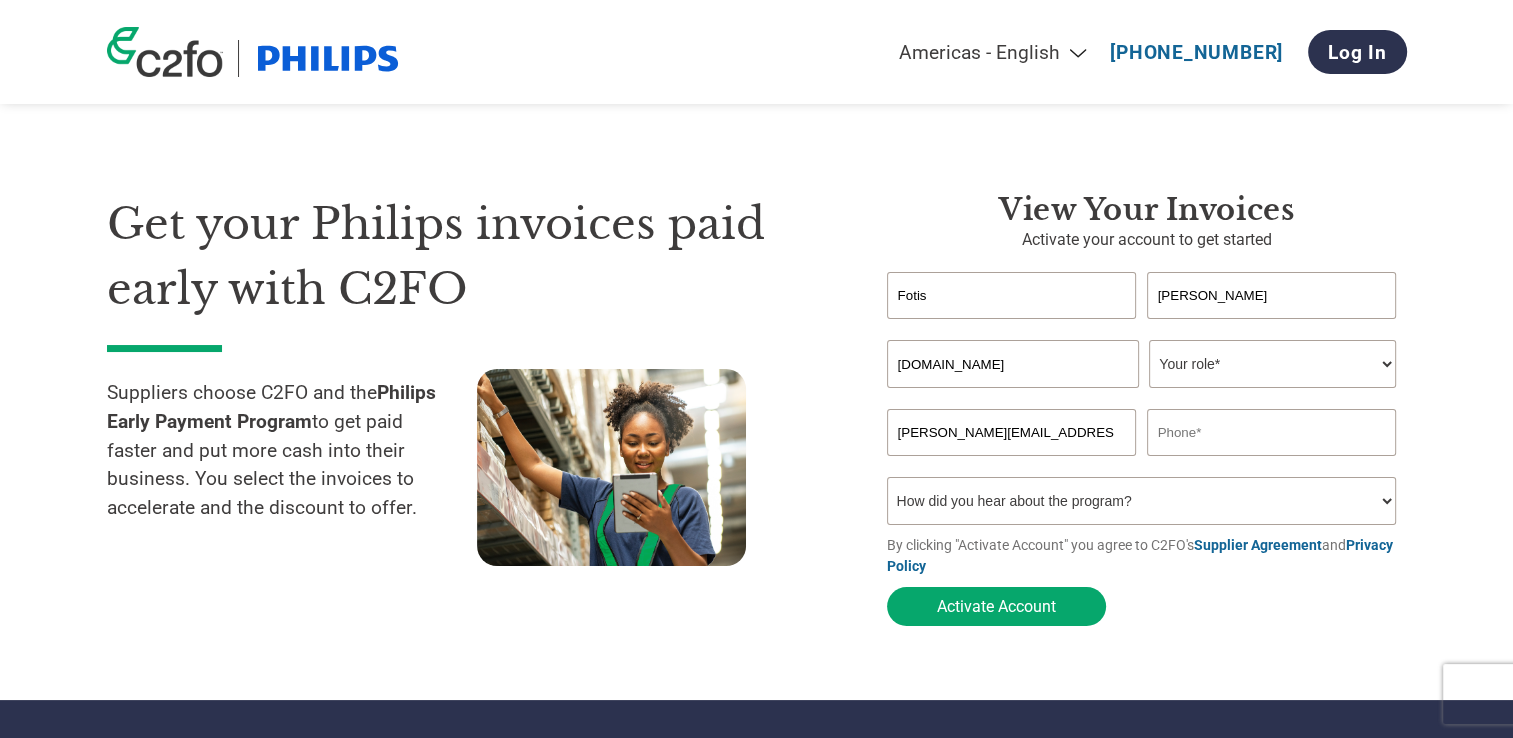 type on "6937057173" 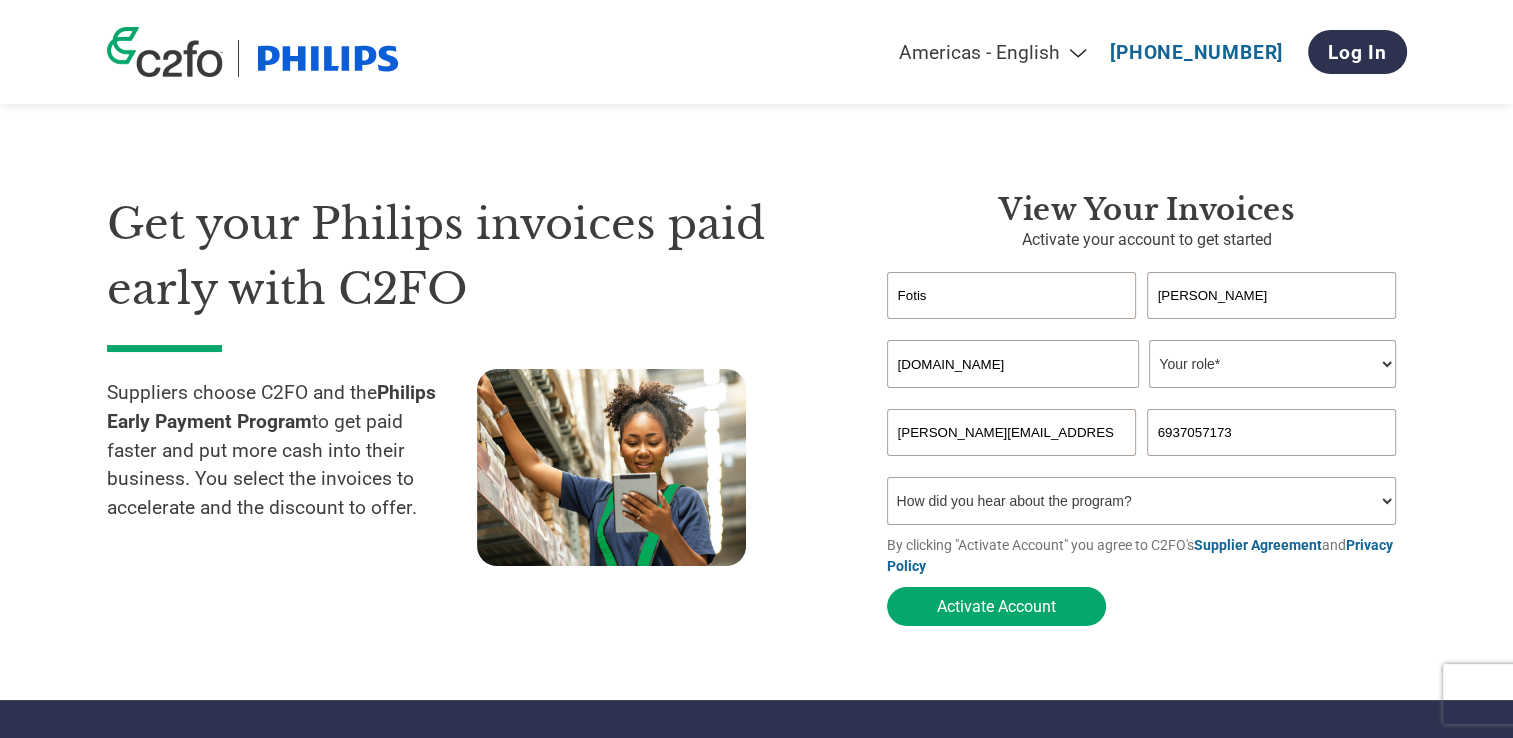 click on "How did you hear about the program? Received a letter Email Social Media Online Search Family/Friend/Acquaintance At an event Other" at bounding box center (1142, 501) 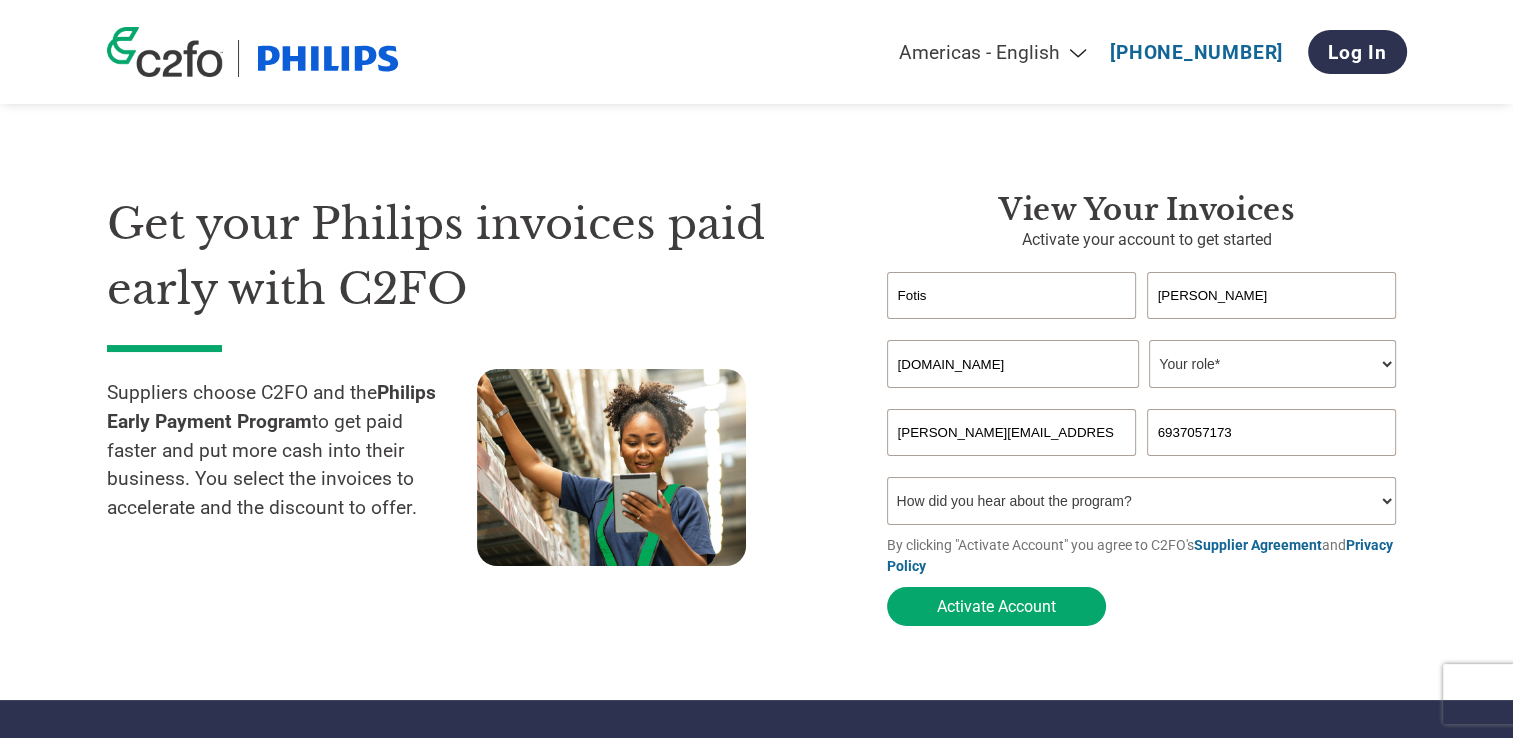 select on "Email" 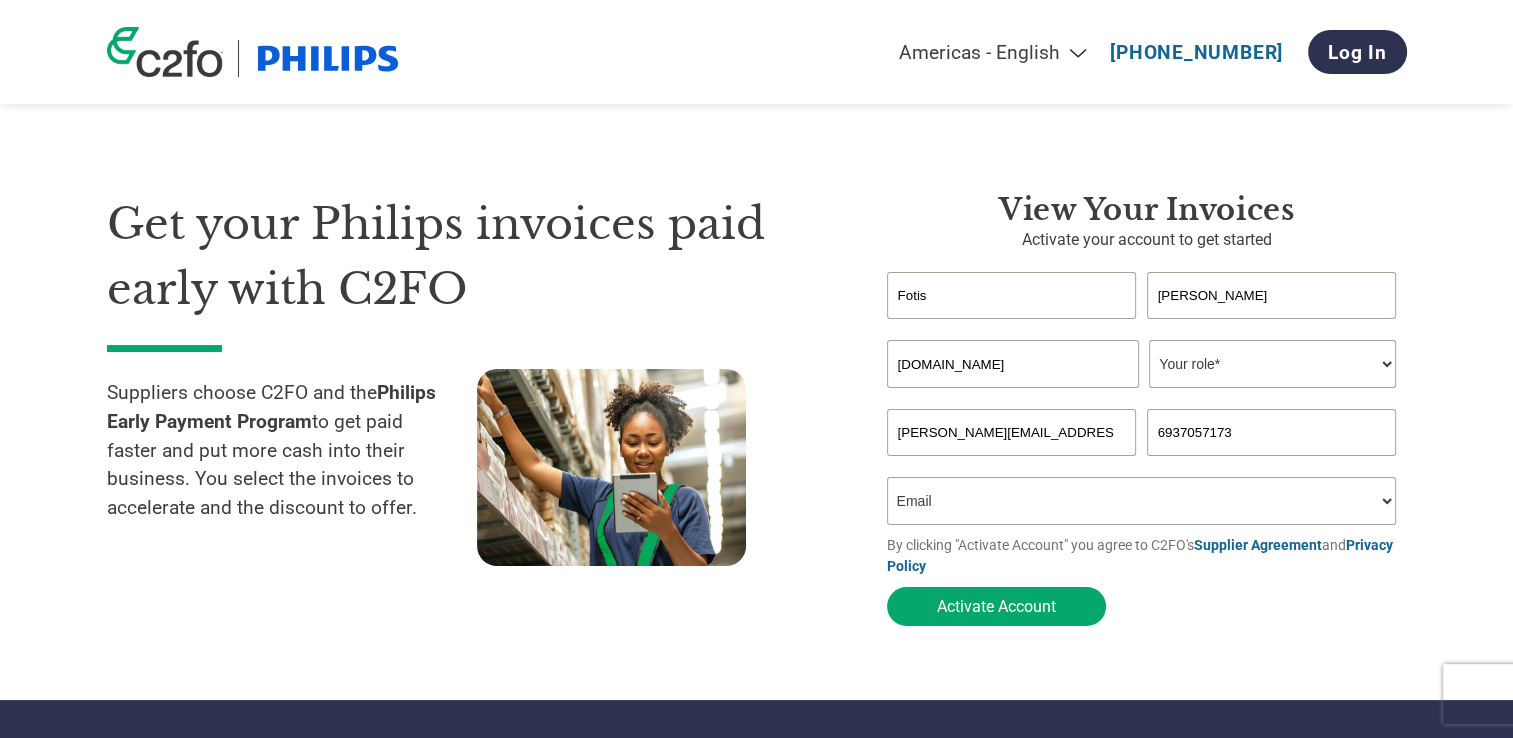 click on "How did you hear about the program? Received a letter Email Social Media Online Search Family/Friend/Acquaintance At an event Other" at bounding box center [1142, 501] 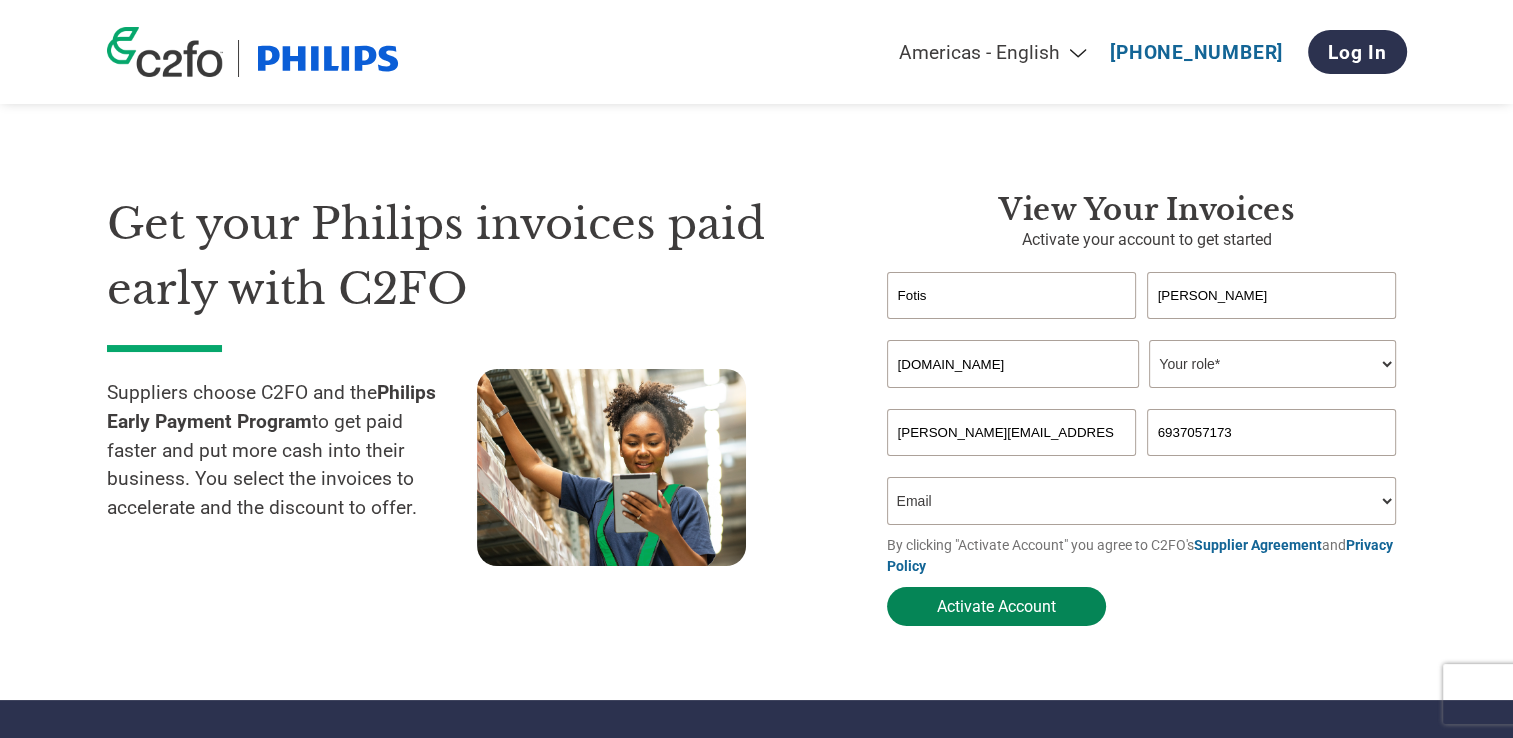 click on "Activate Account" at bounding box center (996, 606) 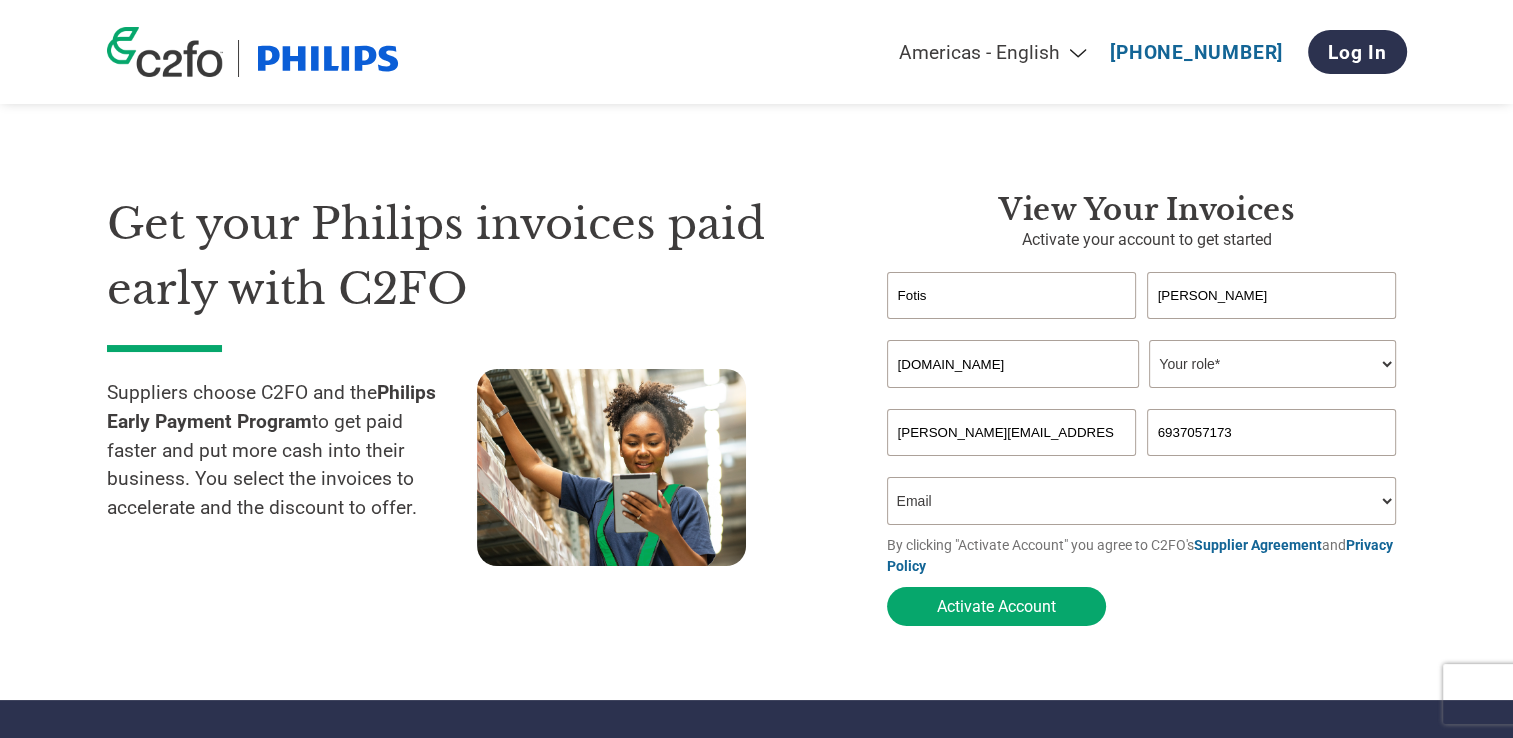 click on "Your role* CFO Controller Credit Manager Finance Director Treasurer CEO President Owner/Founder Accounting Bookkeeper Accounts Receivable Office Manager Other" at bounding box center (1272, 364) 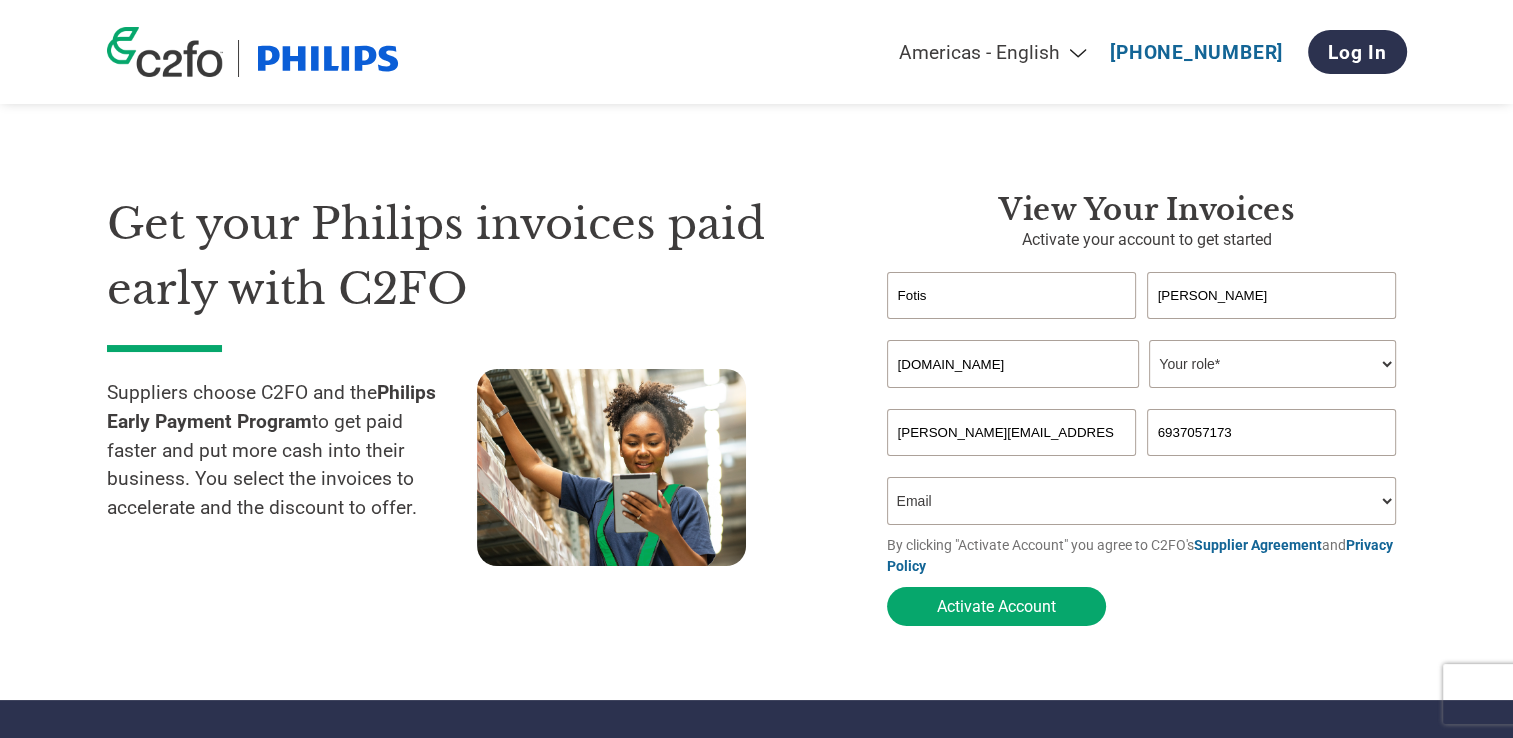 select on "OWNER_FOUNDER" 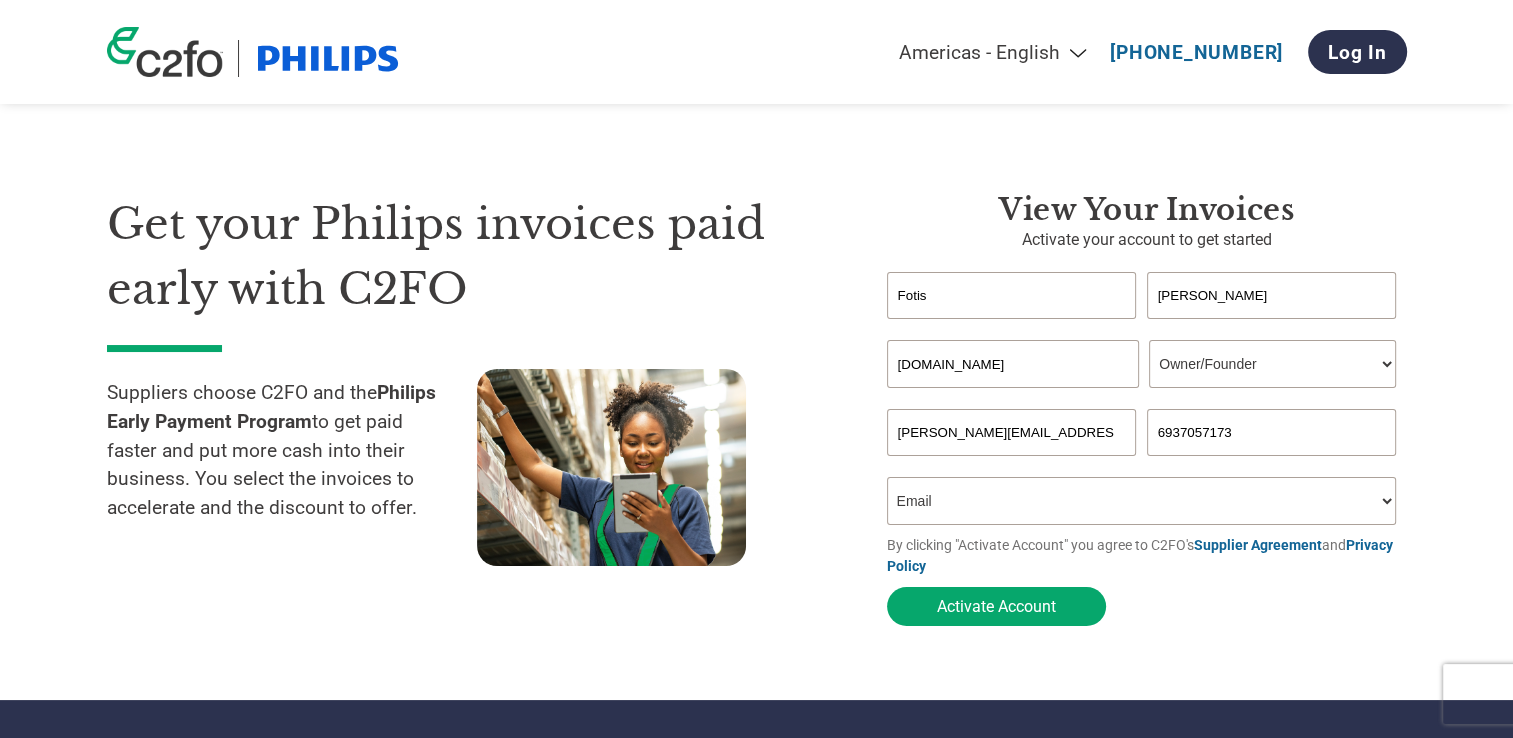 click on "Your role* CFO Controller Credit Manager Finance Director Treasurer CEO President Owner/Founder Accounting Bookkeeper Accounts Receivable Office Manager Other" at bounding box center (1272, 364) 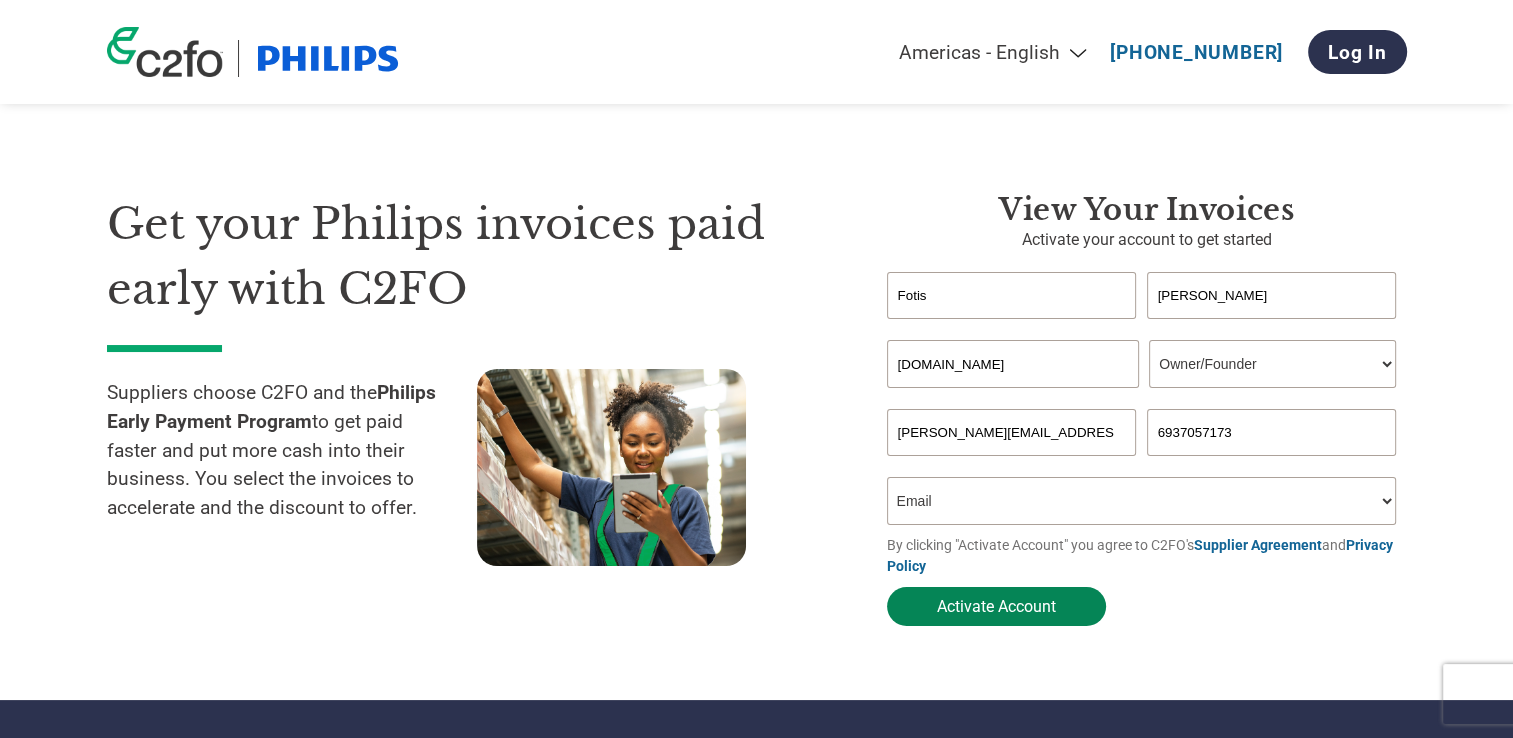 click on "Activate Account" at bounding box center [996, 606] 